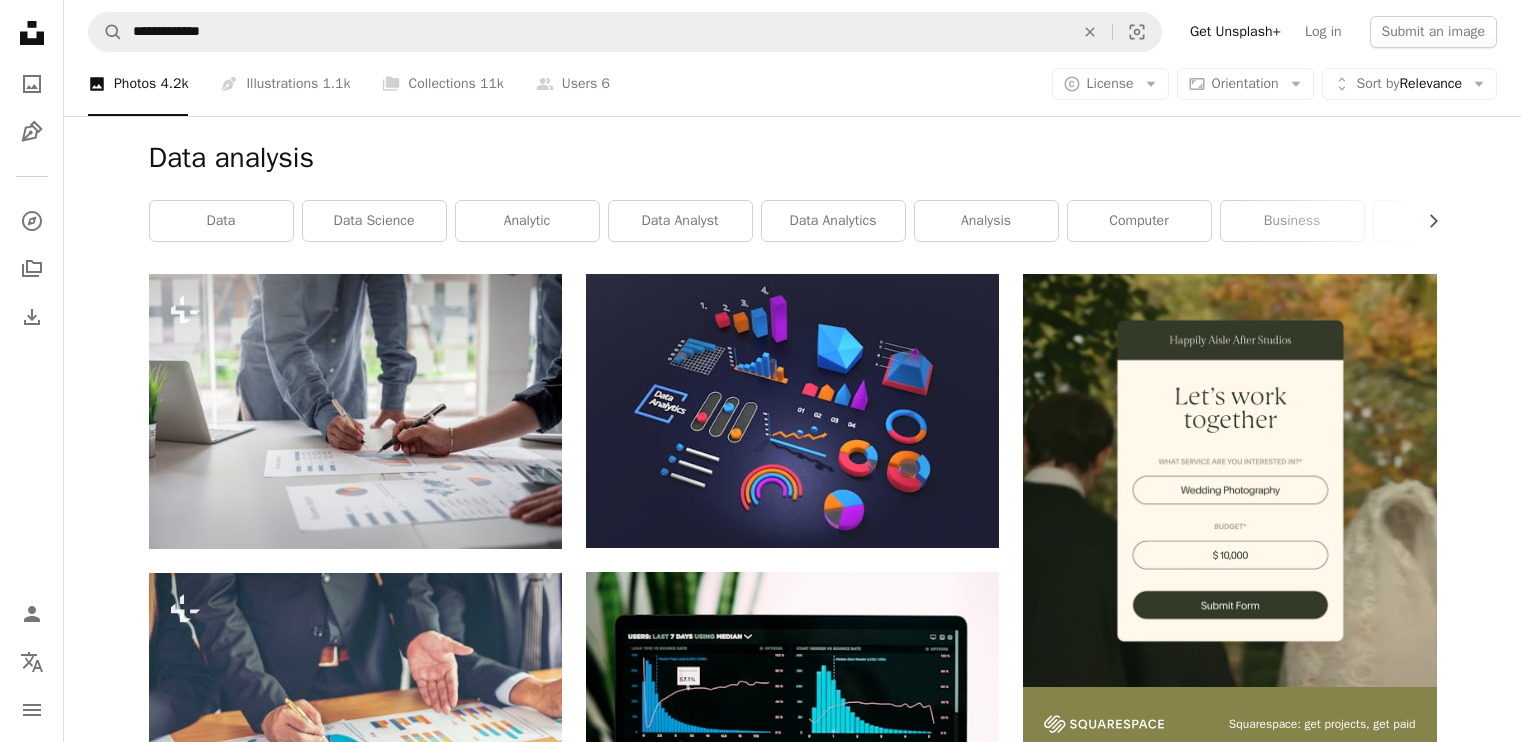 scroll, scrollTop: 2134, scrollLeft: 0, axis: vertical 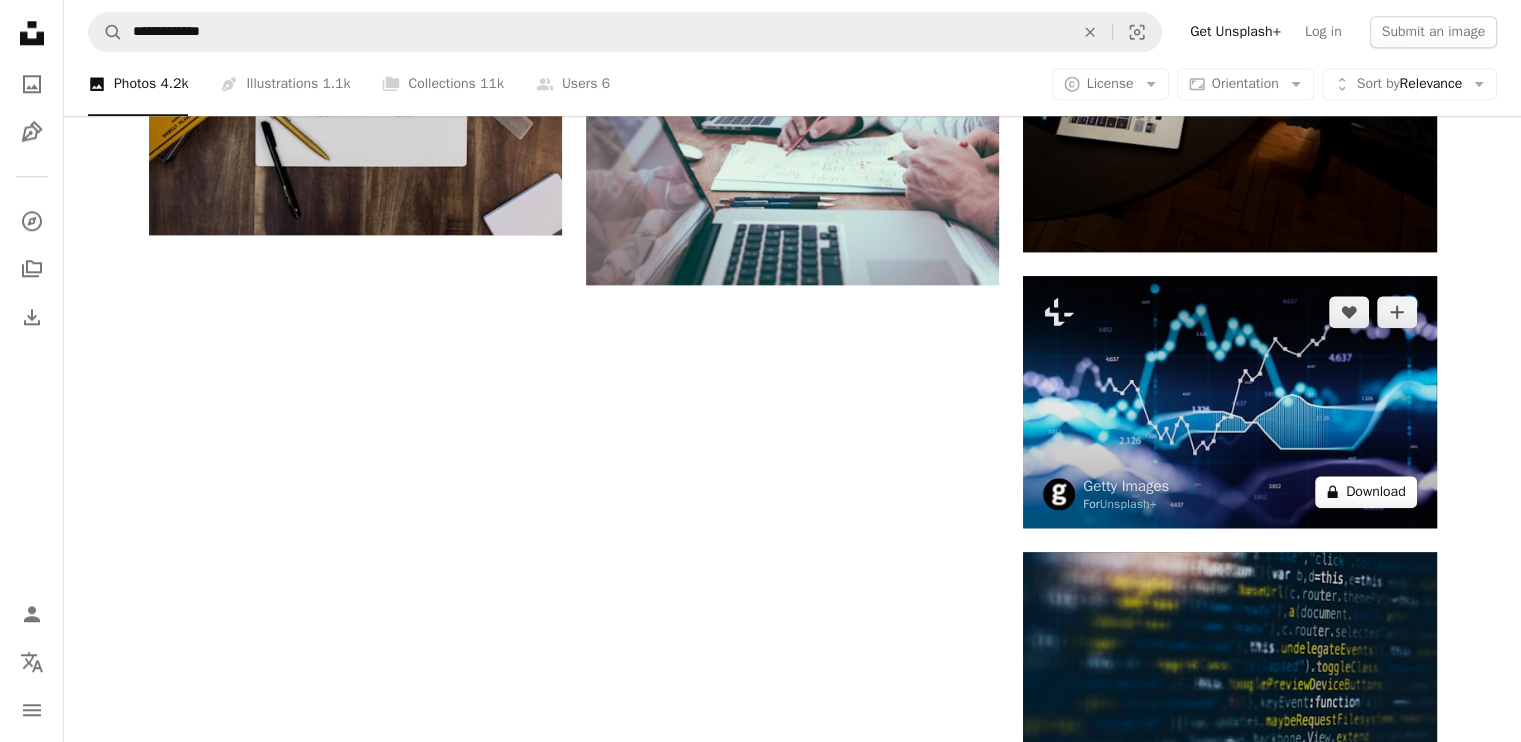 click on "A lock   Download" at bounding box center (1366, 492) 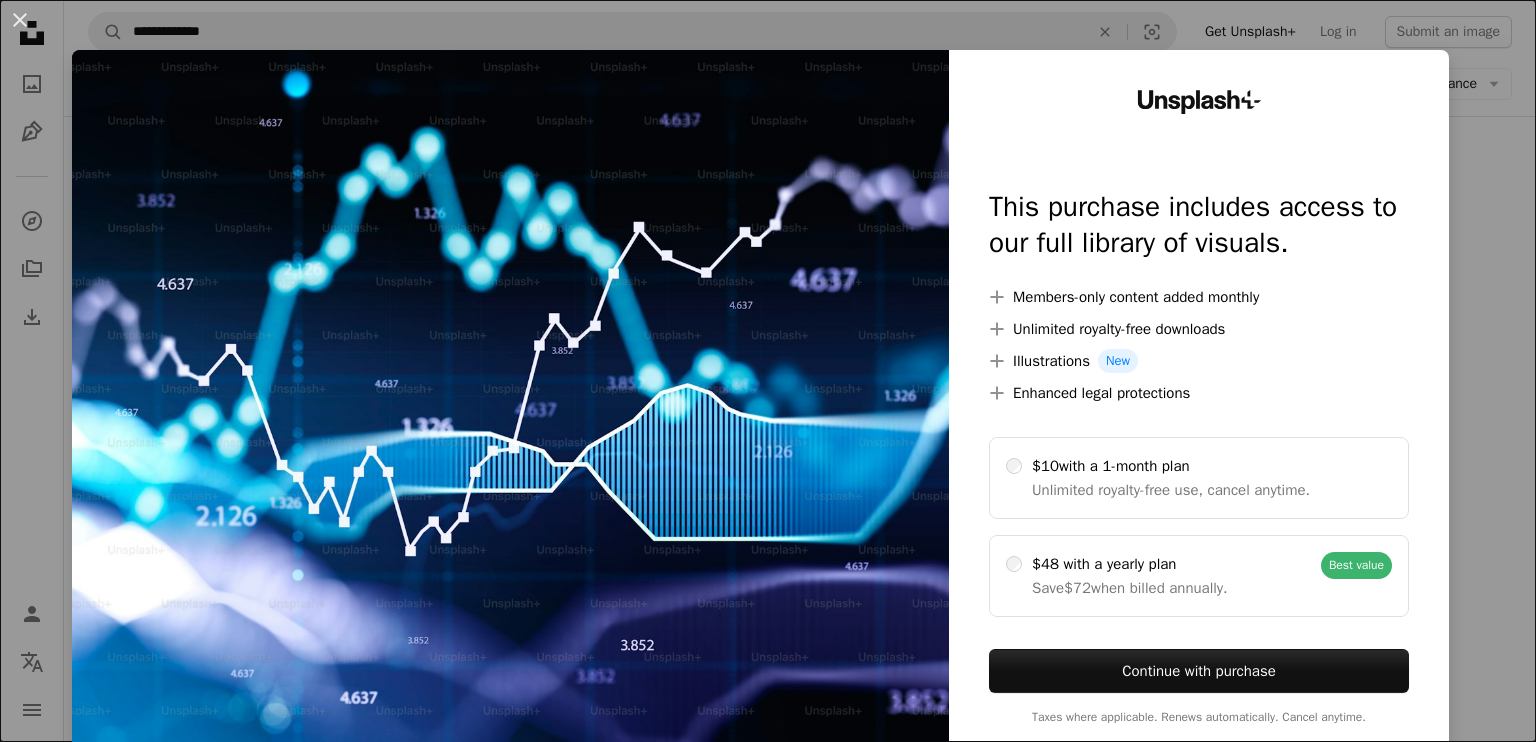 click on "An X shape Unsplash+ This purchase includes access to our full library of visuals. A plus sign Members-only content added monthly A plus sign Unlimited royalty-free downloads A plus sign Illustrations  New A plus sign Enhanced legal protections $10  with a 1-month plan Unlimited royalty-free use, cancel anytime. $48   with a yearly plan Save  $72  when billed annually. Best value Continue with purchase Taxes where applicable. Renews automatically. Cancel anytime." at bounding box center (768, 371) 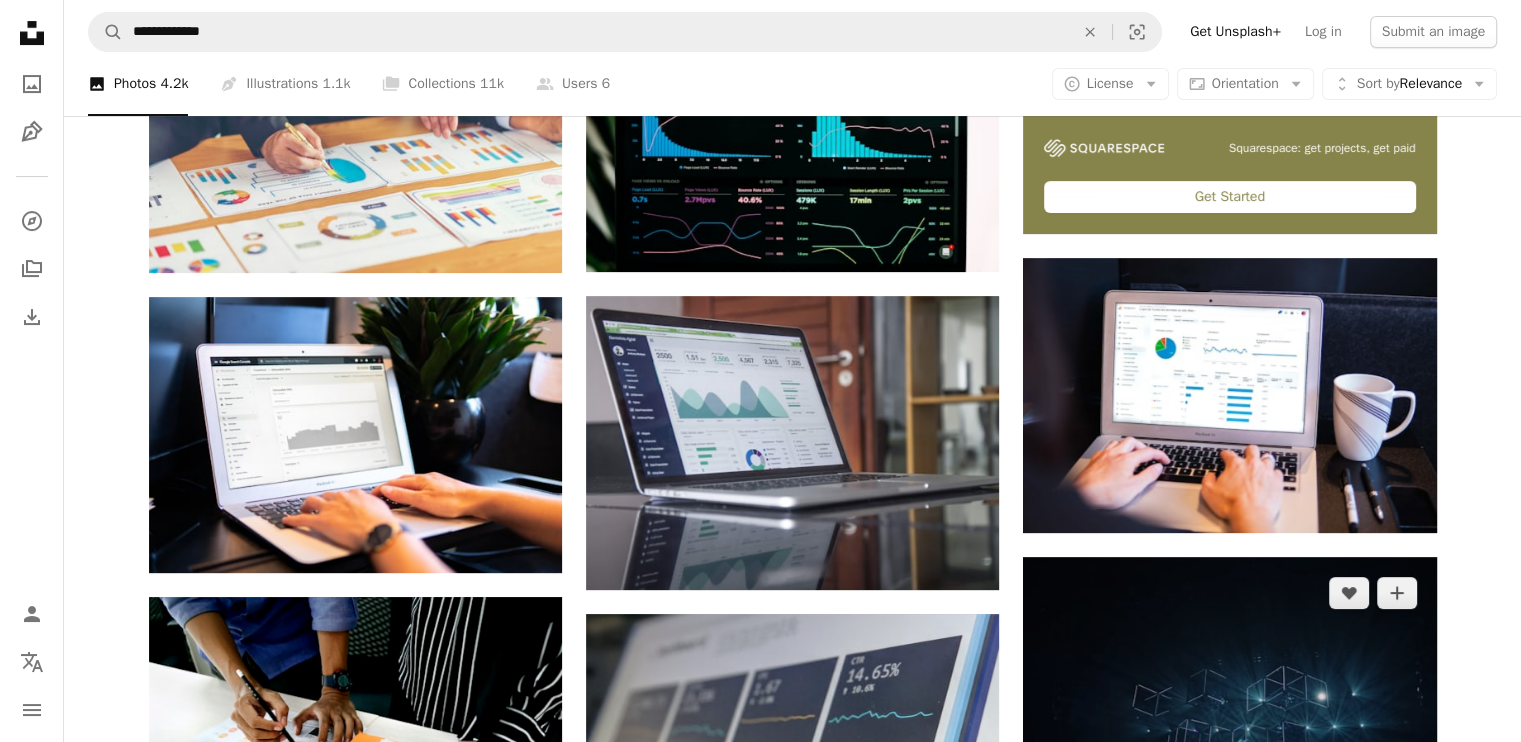 scroll, scrollTop: 734, scrollLeft: 0, axis: vertical 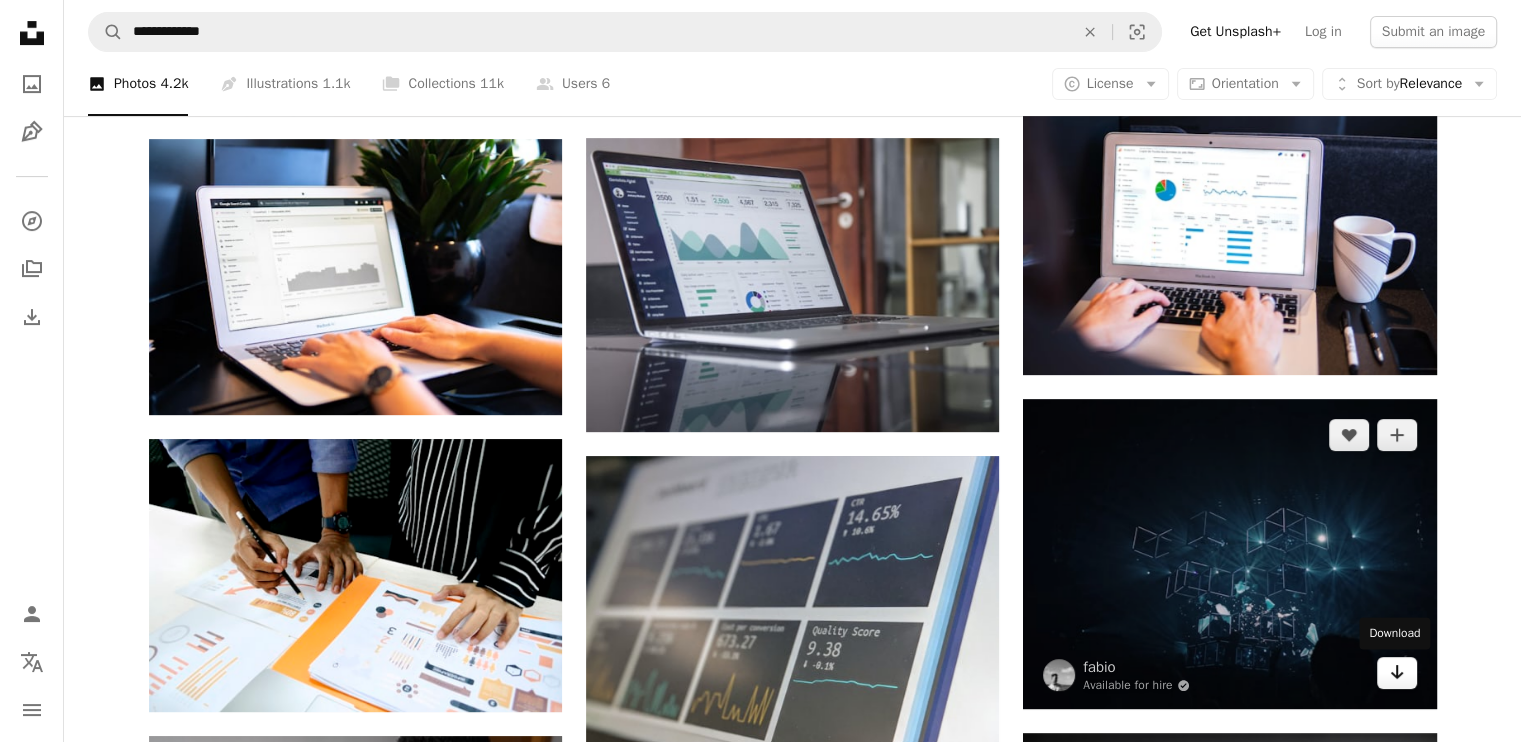 click on "Arrow pointing down" 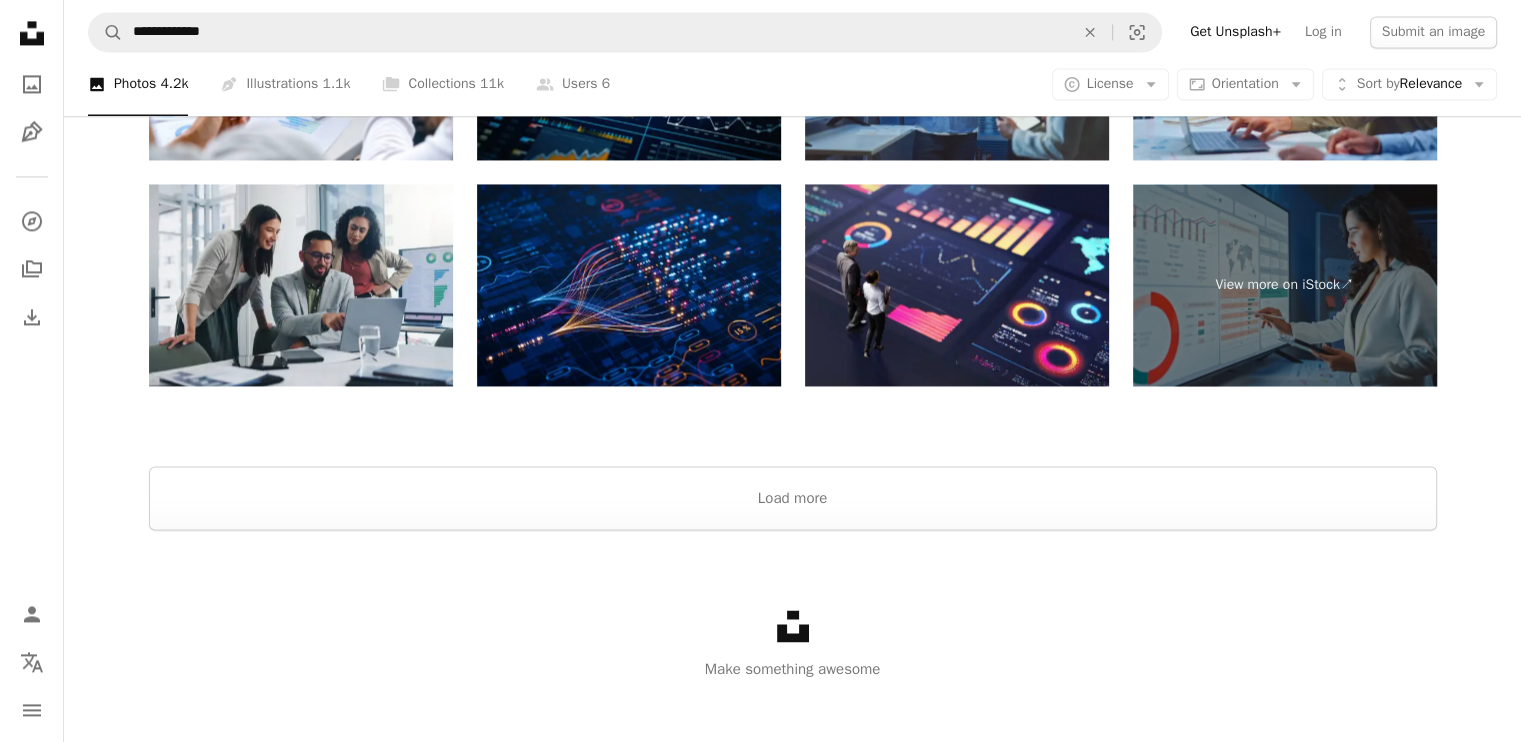 scroll, scrollTop: 3134, scrollLeft: 0, axis: vertical 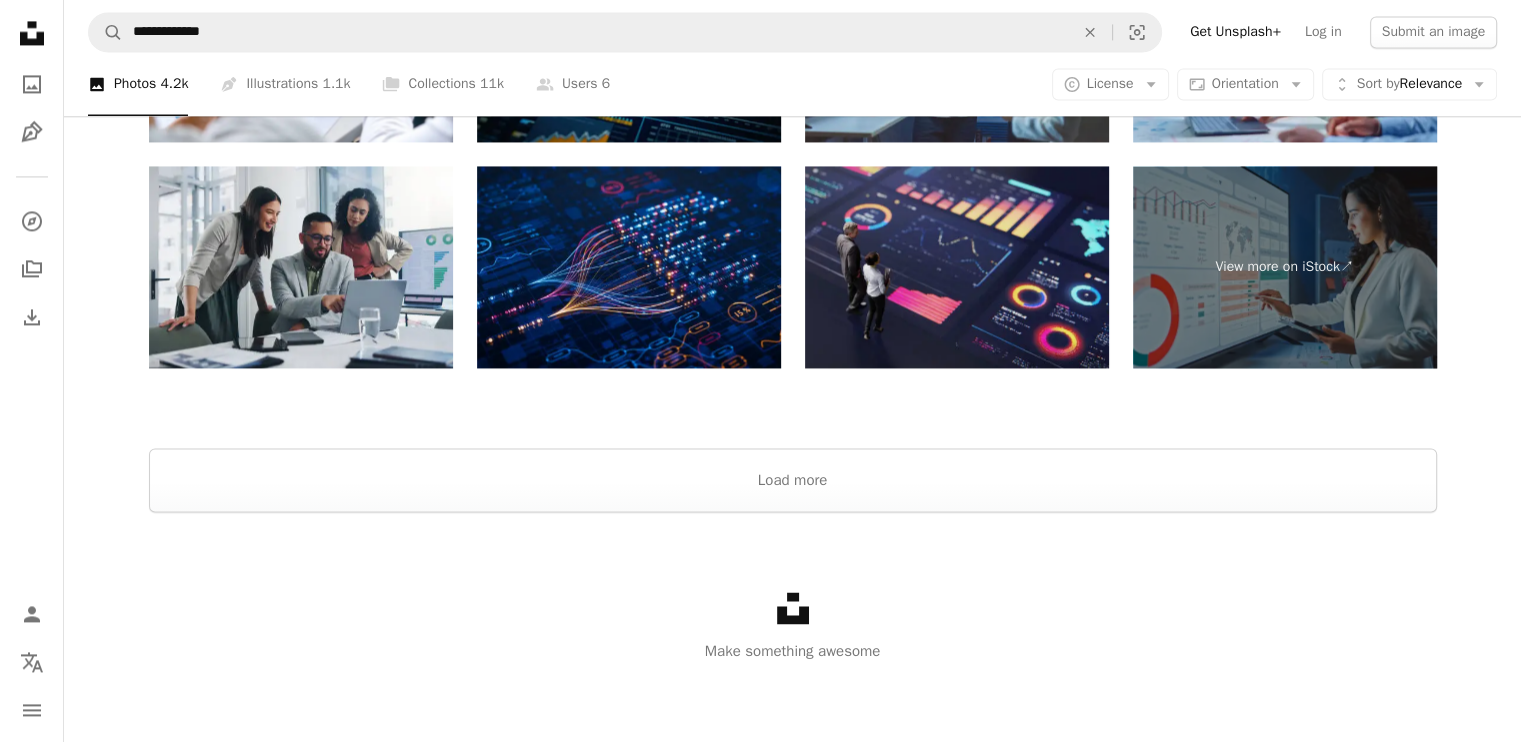 click at bounding box center (957, 267) 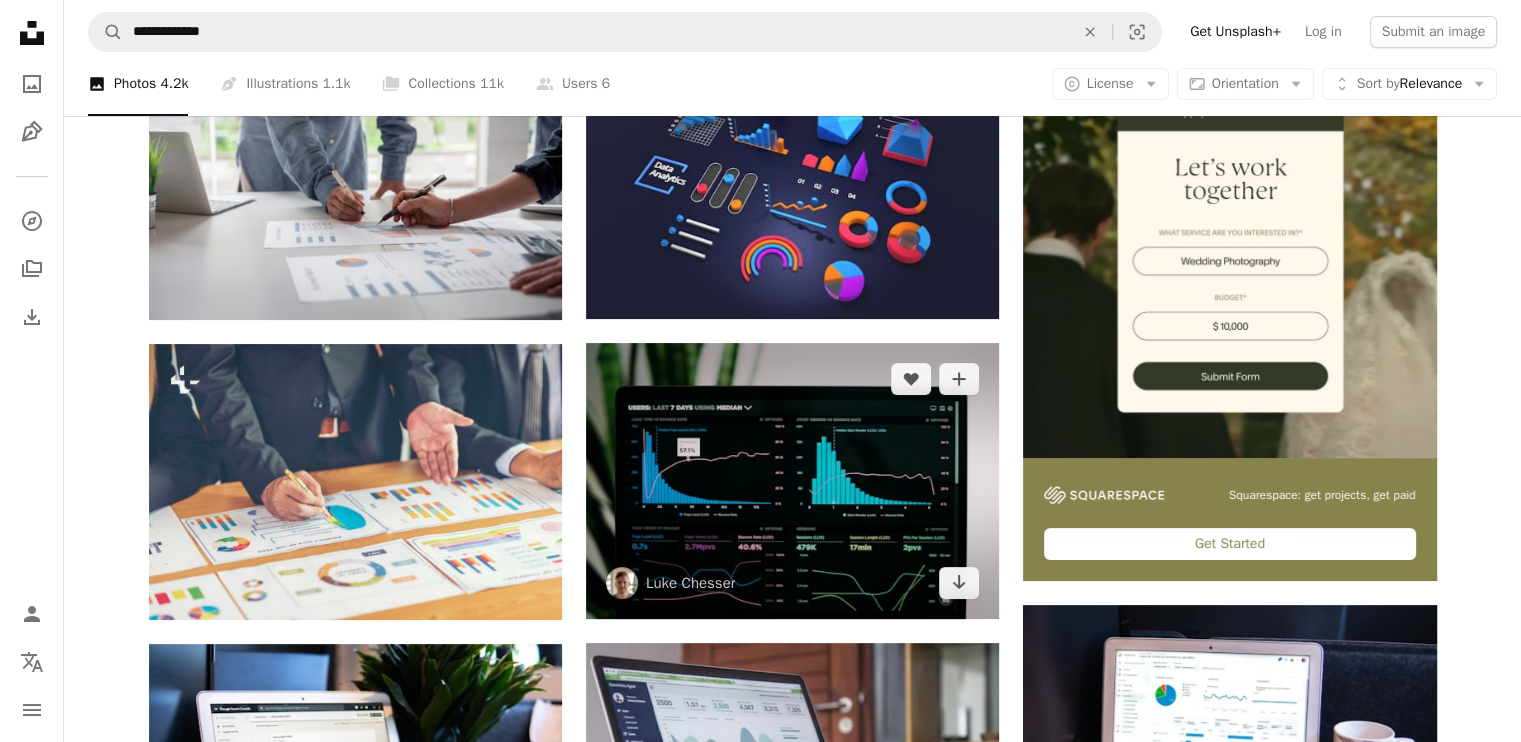 scroll, scrollTop: 300, scrollLeft: 0, axis: vertical 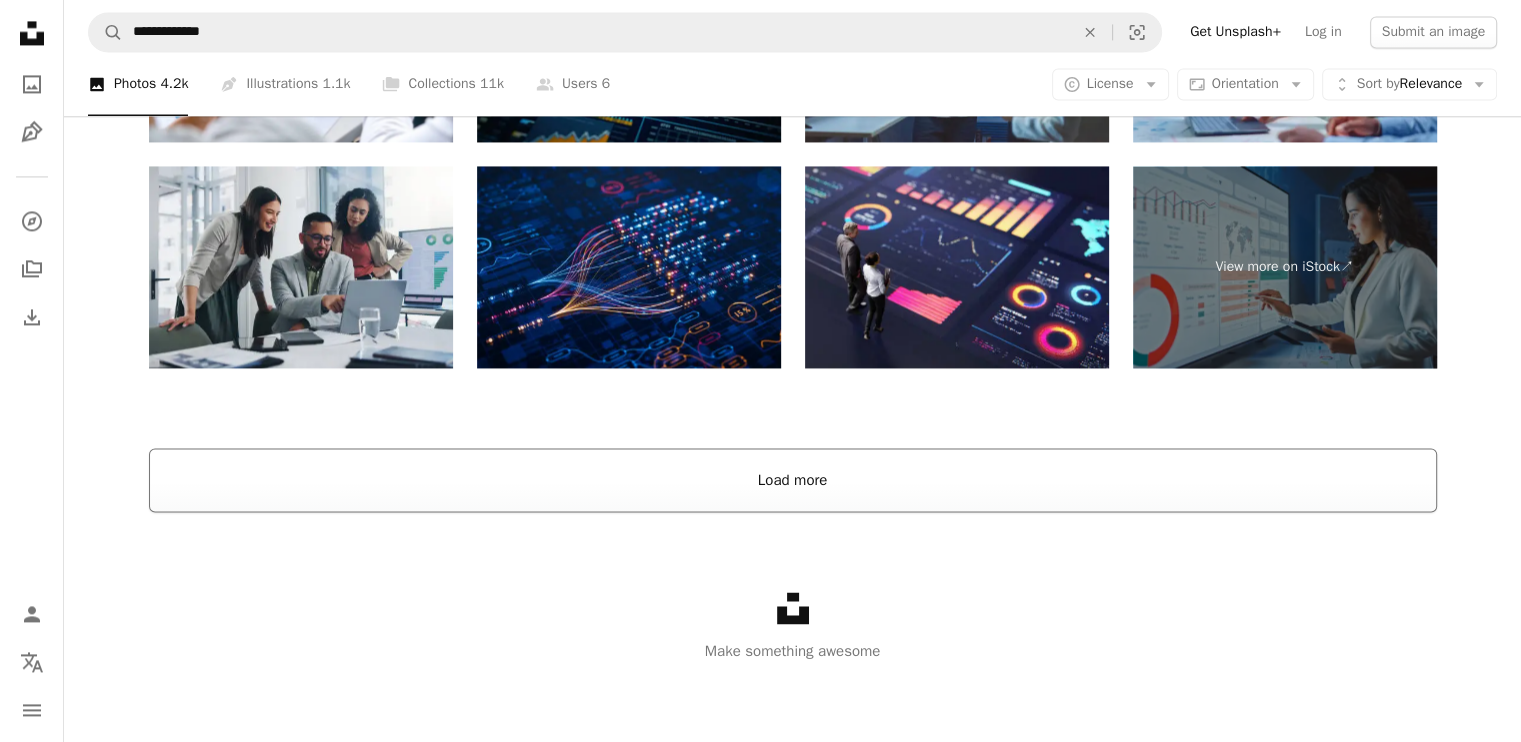 click on "Load more" at bounding box center (793, 480) 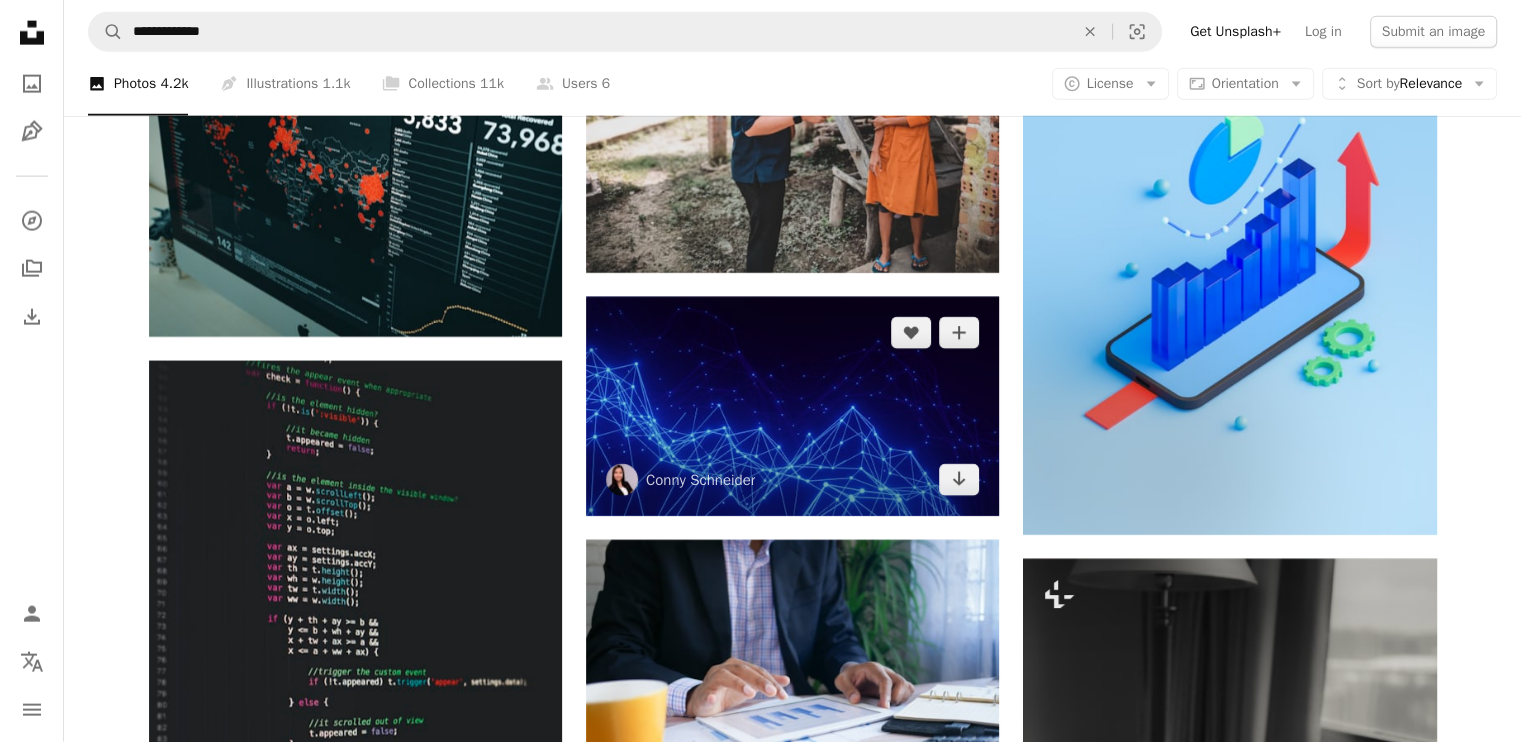 scroll, scrollTop: 4834, scrollLeft: 0, axis: vertical 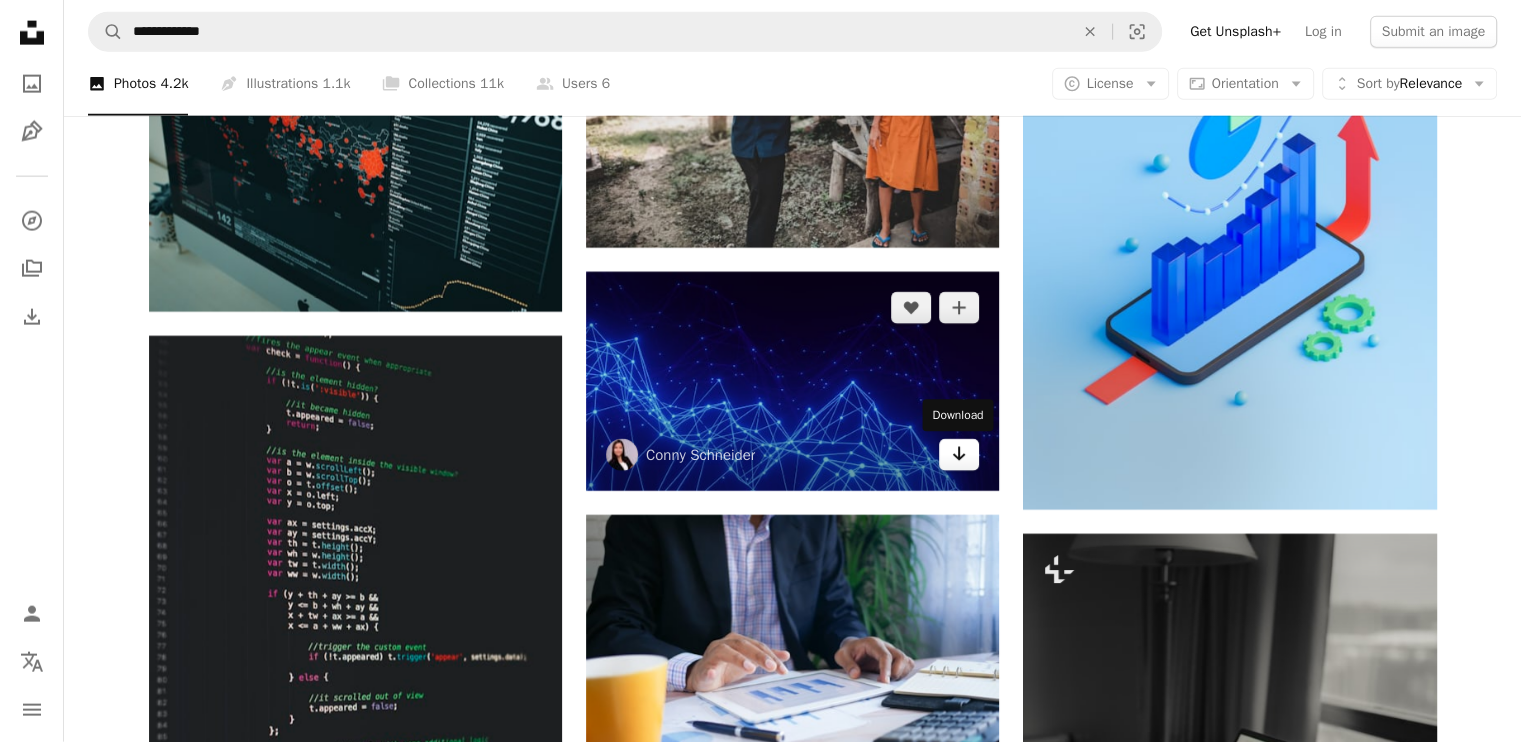click on "Arrow pointing down" at bounding box center [959, 455] 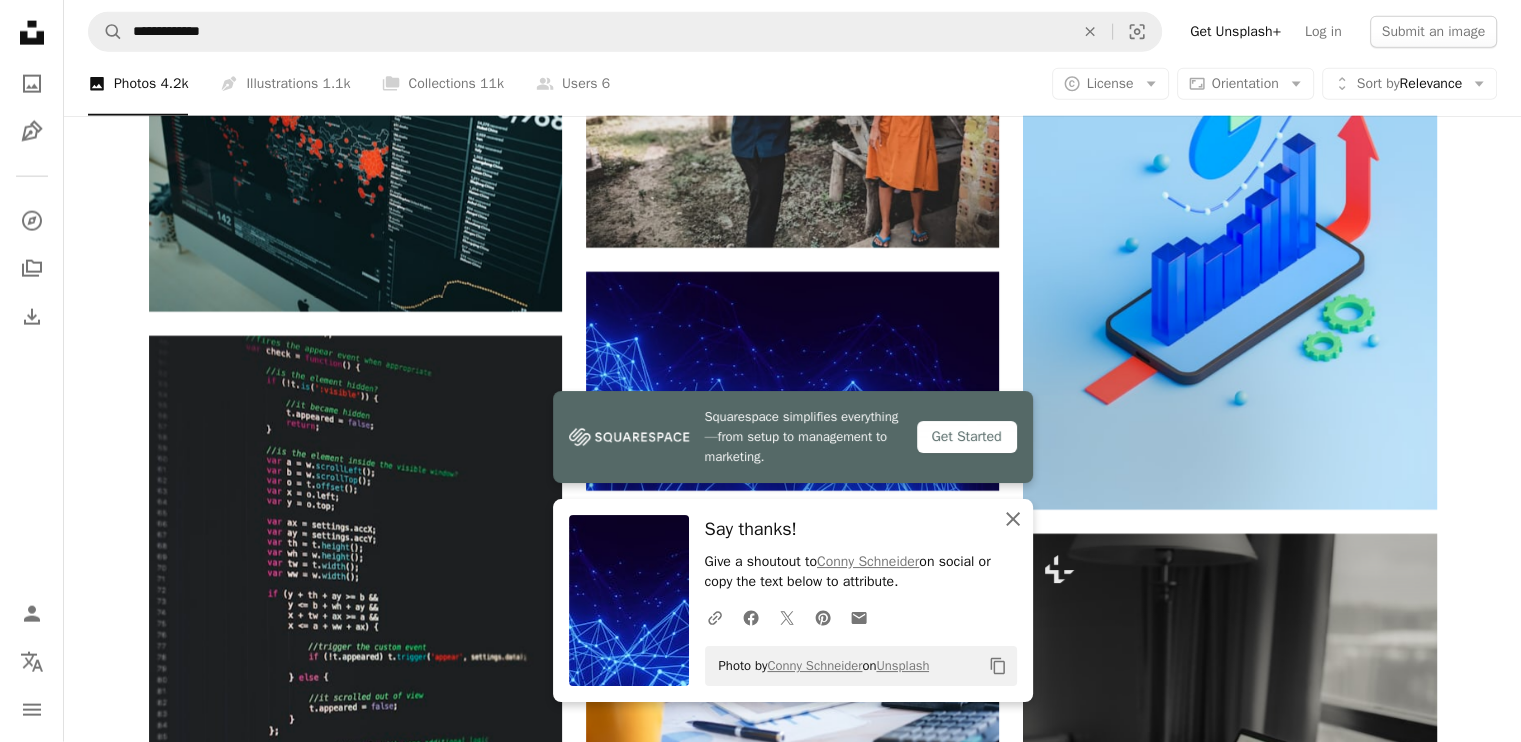click on "An X shape" 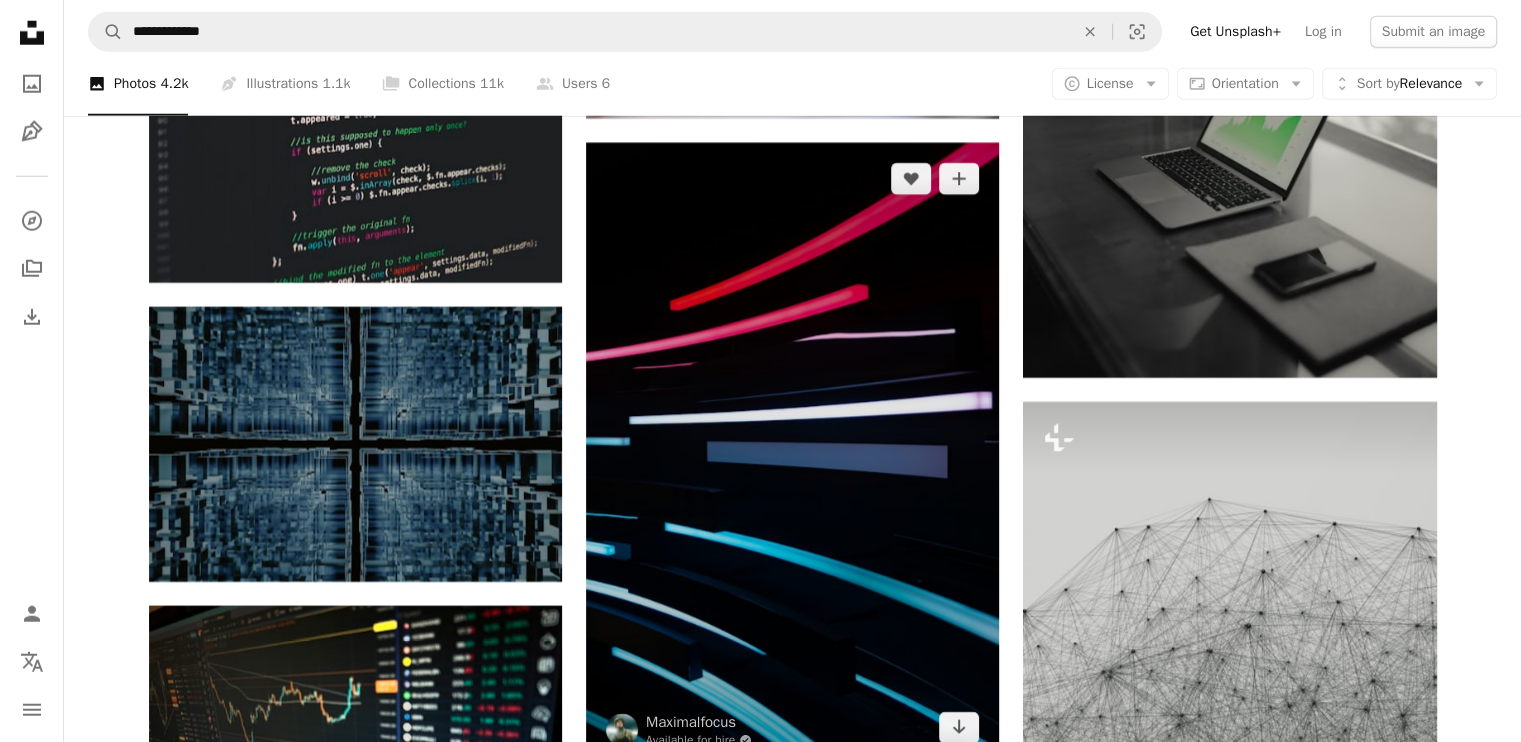 scroll, scrollTop: 5534, scrollLeft: 0, axis: vertical 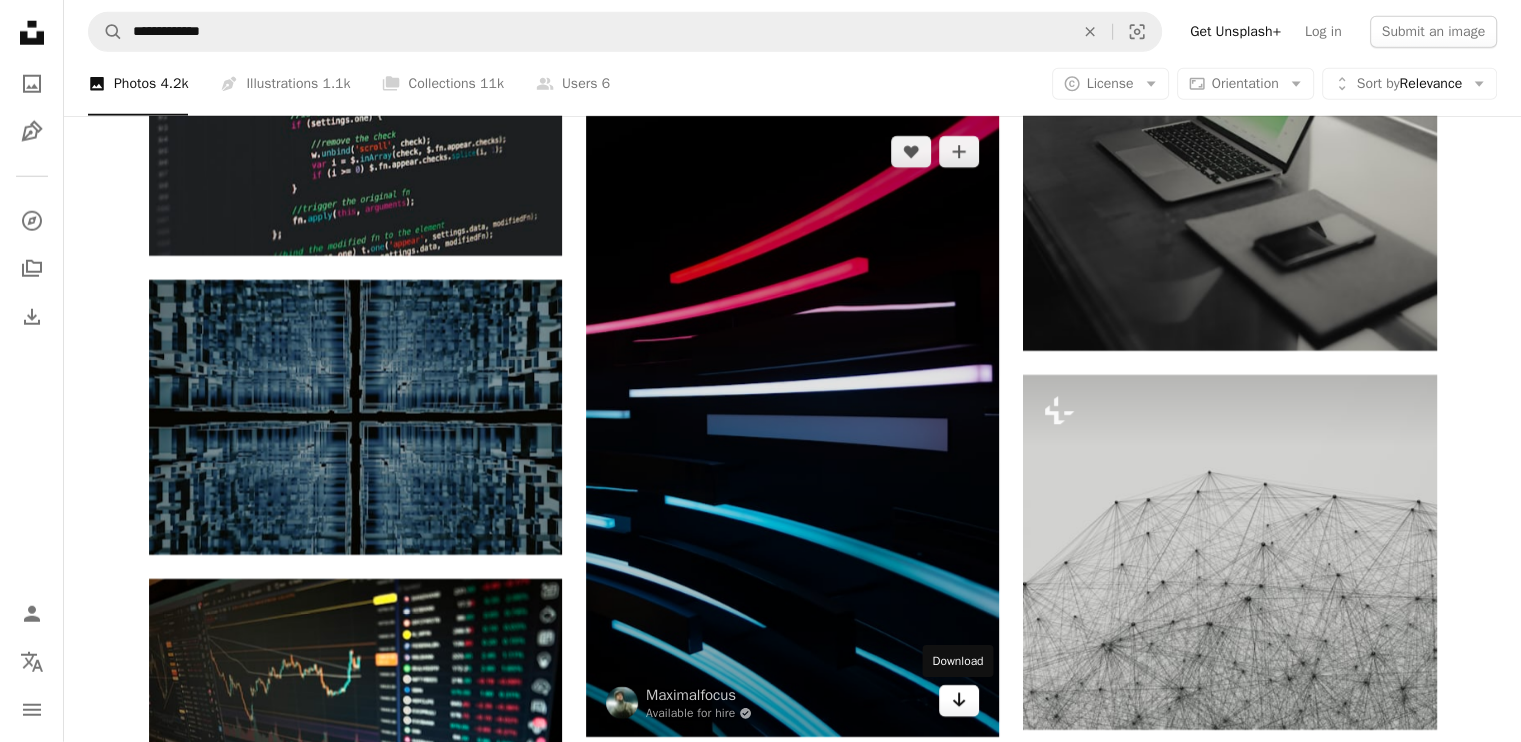 click on "Arrow pointing down" 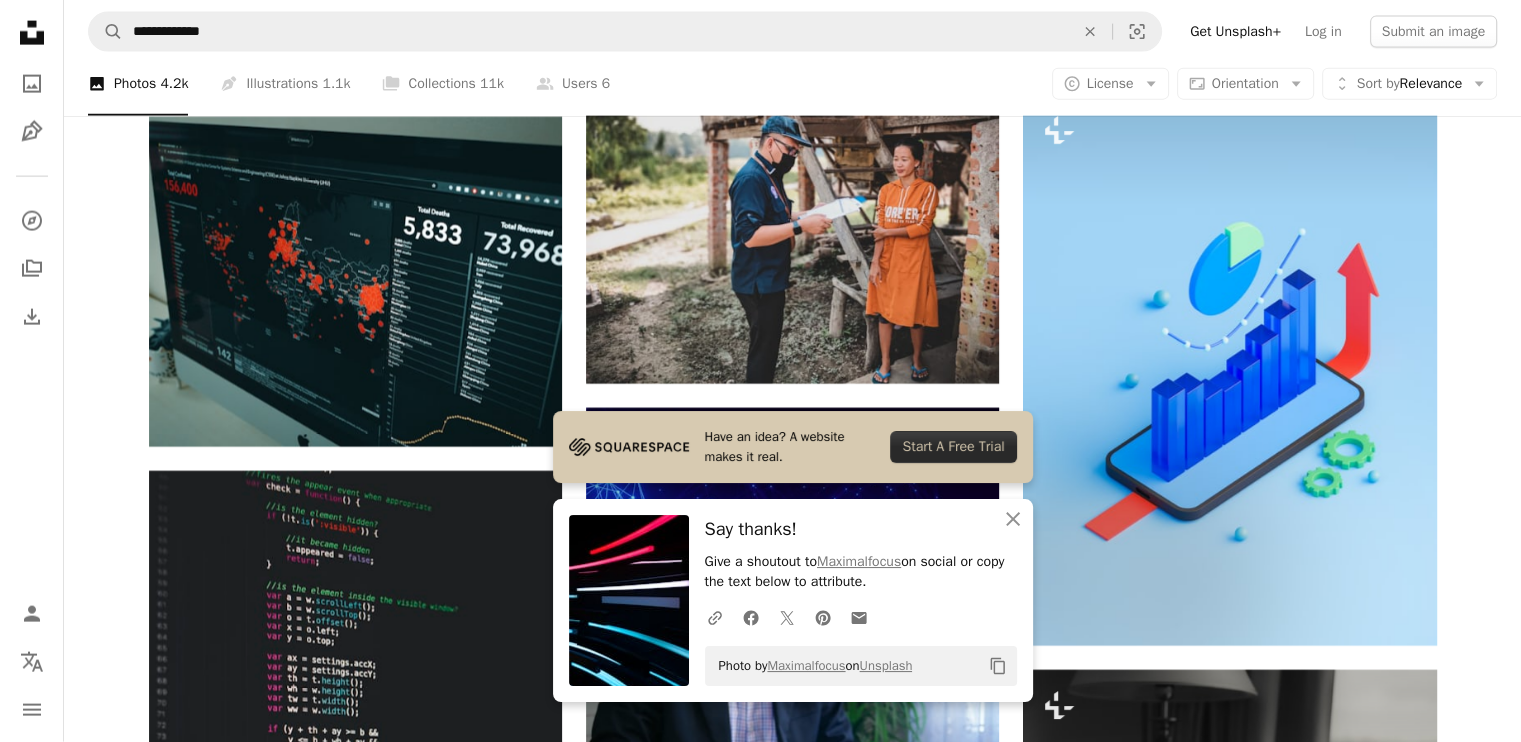 scroll, scrollTop: 4934, scrollLeft: 0, axis: vertical 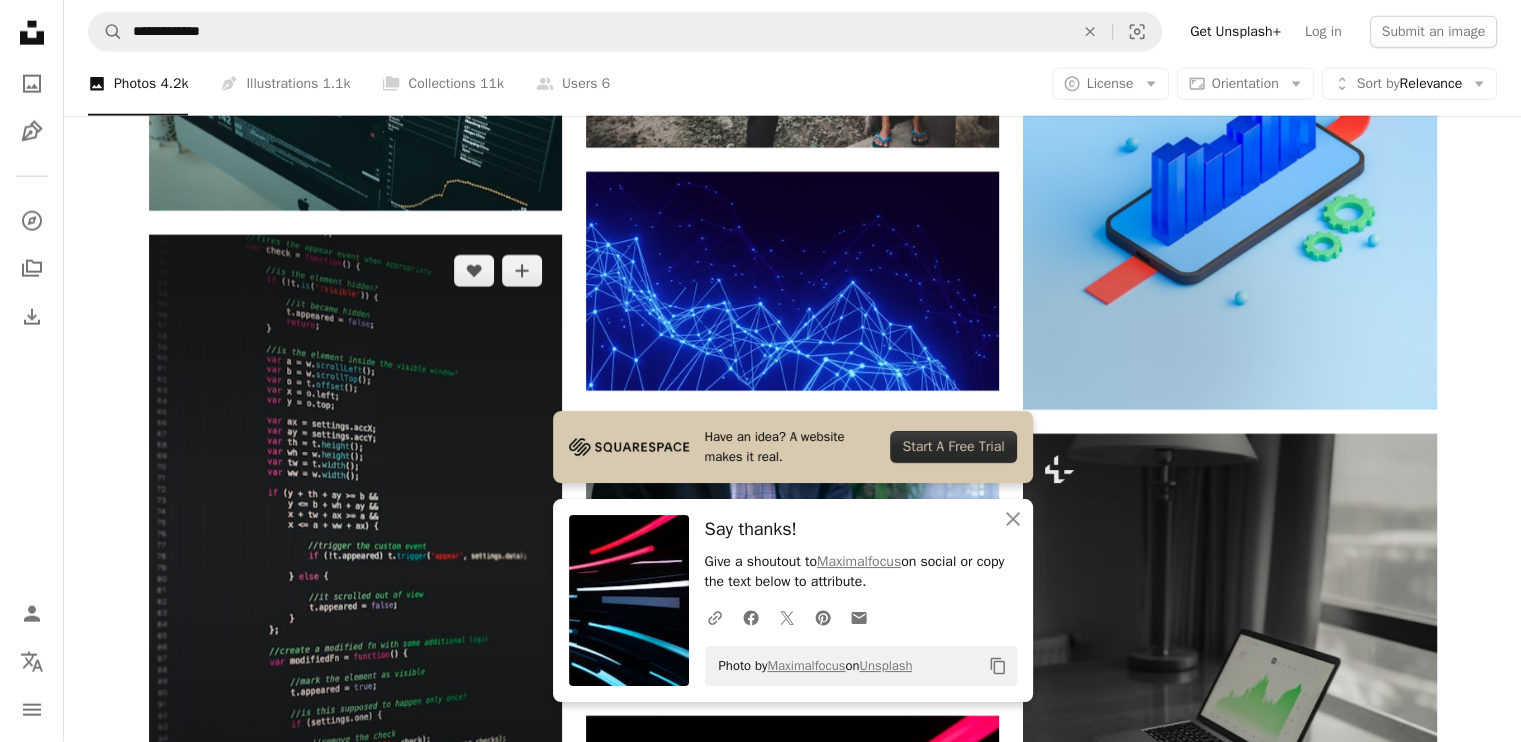 click at bounding box center (355, 545) 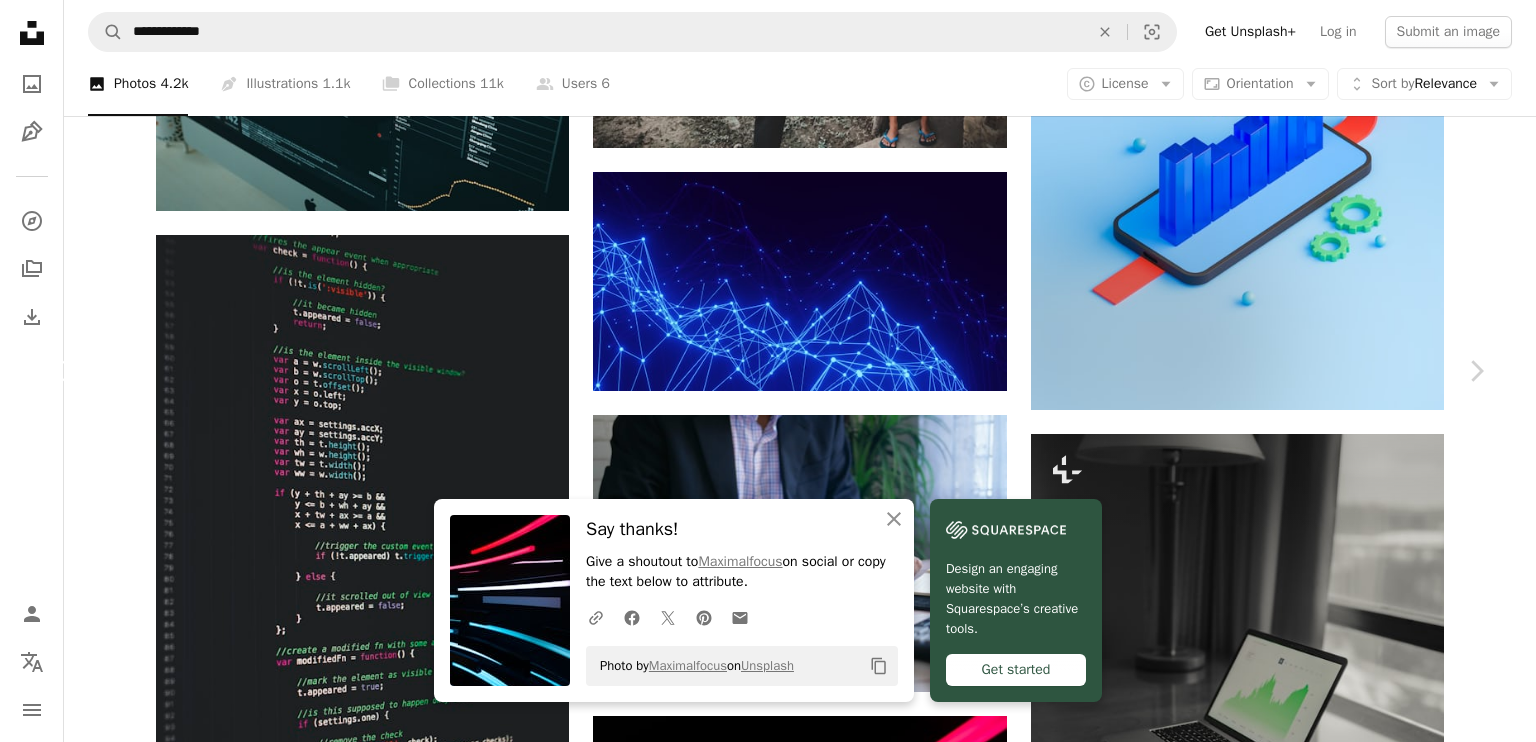 click on "Chevron left" at bounding box center [60, 371] 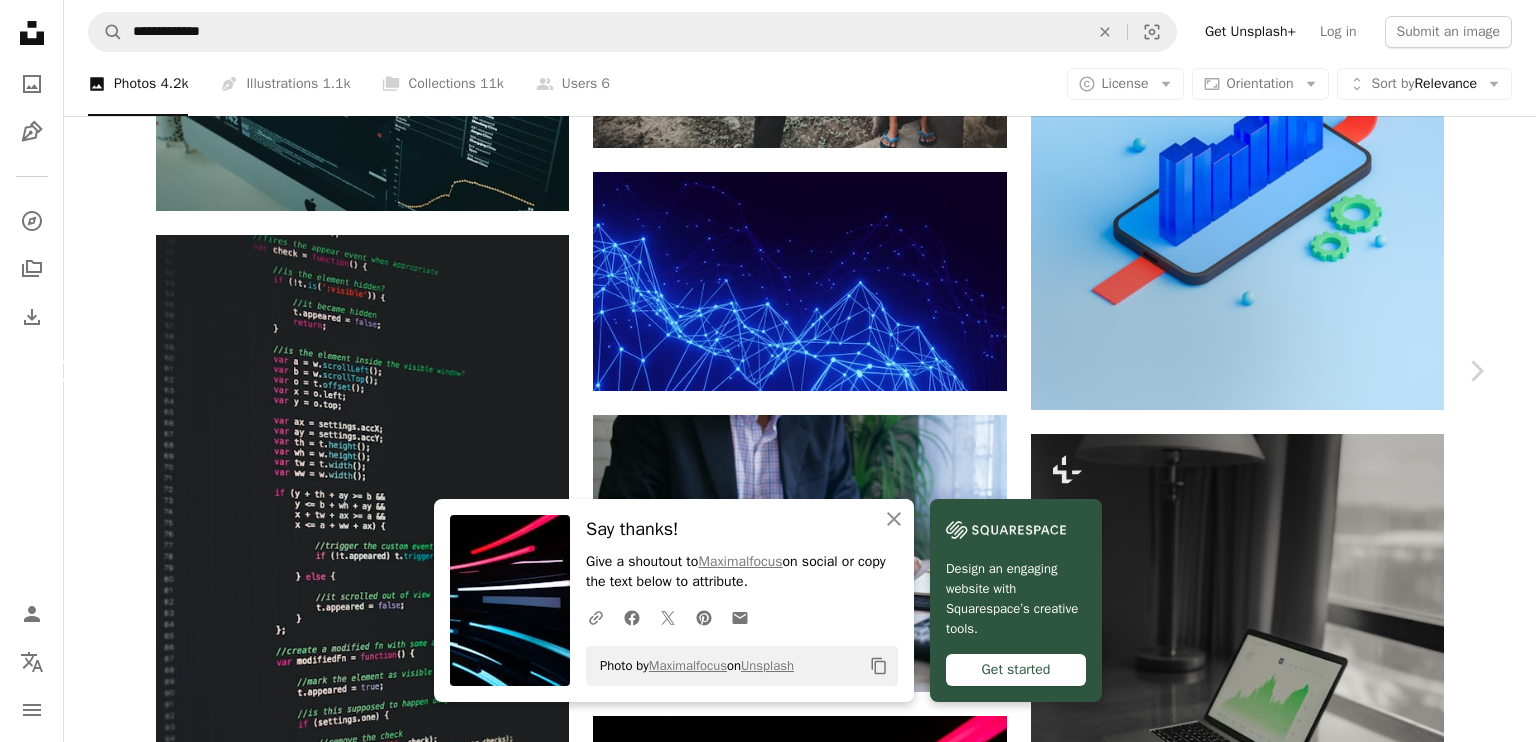 click on "Chevron left" at bounding box center (60, 371) 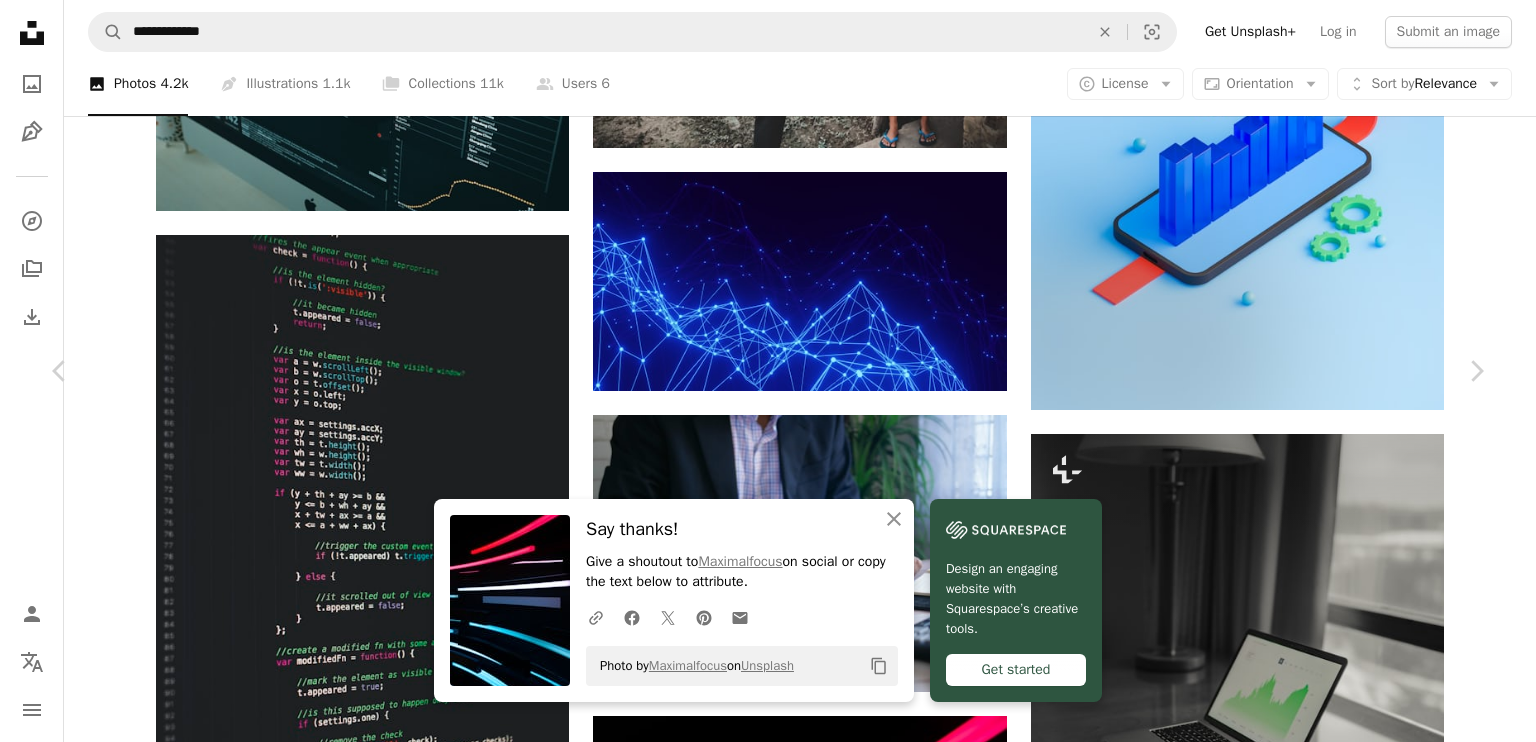 click on "An X shape Chevron left Chevron right An X shape Close Say thanks! Give a shoutout to  Maximalfocus  on social or copy the text below to attribute. A URL sharing icon (chains) Facebook icon X (formerly Twitter) icon Pinterest icon An envelope Photo by  Maximalfocus  on  Unsplash
Copy content Design an engaging website with Squarespace’s creative tools. Get started [FIRST] [LAST] For  Unsplash+ A heart A plus sign Edit image   Plus sign for Unsplash+ A lock   Download Zoom in A forward-right arrow Share More Actions Calendar outlined Published on  [MONTH] [DAY], [YEAR] Safety Licensed under the  Unsplash+ License business social media marketing digital marketing growth network e commerce seo digital image render graph statistics charts improvement stats business marketing Free stock photos Related images Plus sign for Unsplash+ A heart A plus sign [FIRST] [LAST] For  Unsplash+ A lock   Download Plus sign for Unsplash+ A heart A plus sign [FIRST] [LAST] For  Unsplash+ A lock   Download Plus sign for Unsplash+ A heart For" at bounding box center [768, 7899] 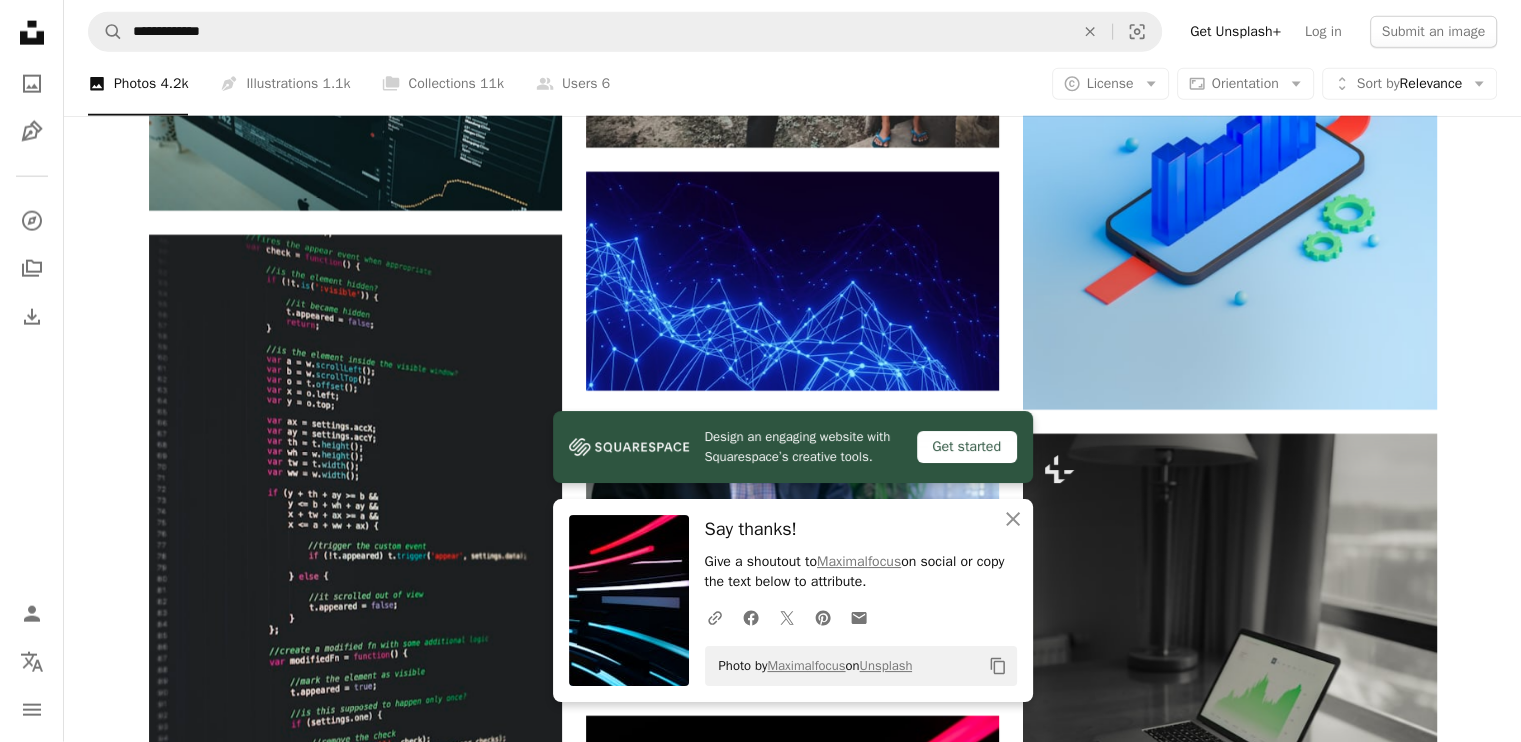 click on "Unsplash logo Unsplash Home" 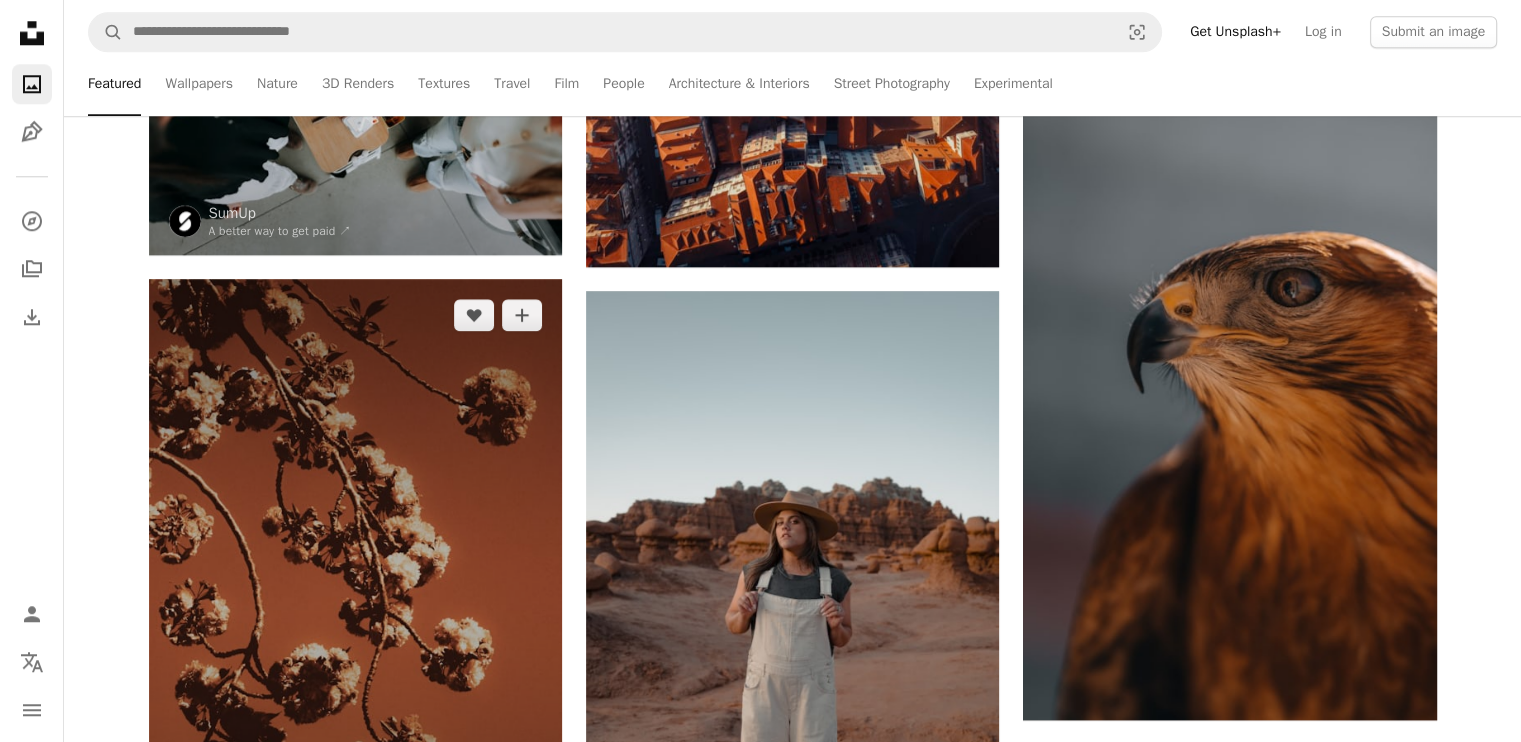 scroll, scrollTop: 2100, scrollLeft: 0, axis: vertical 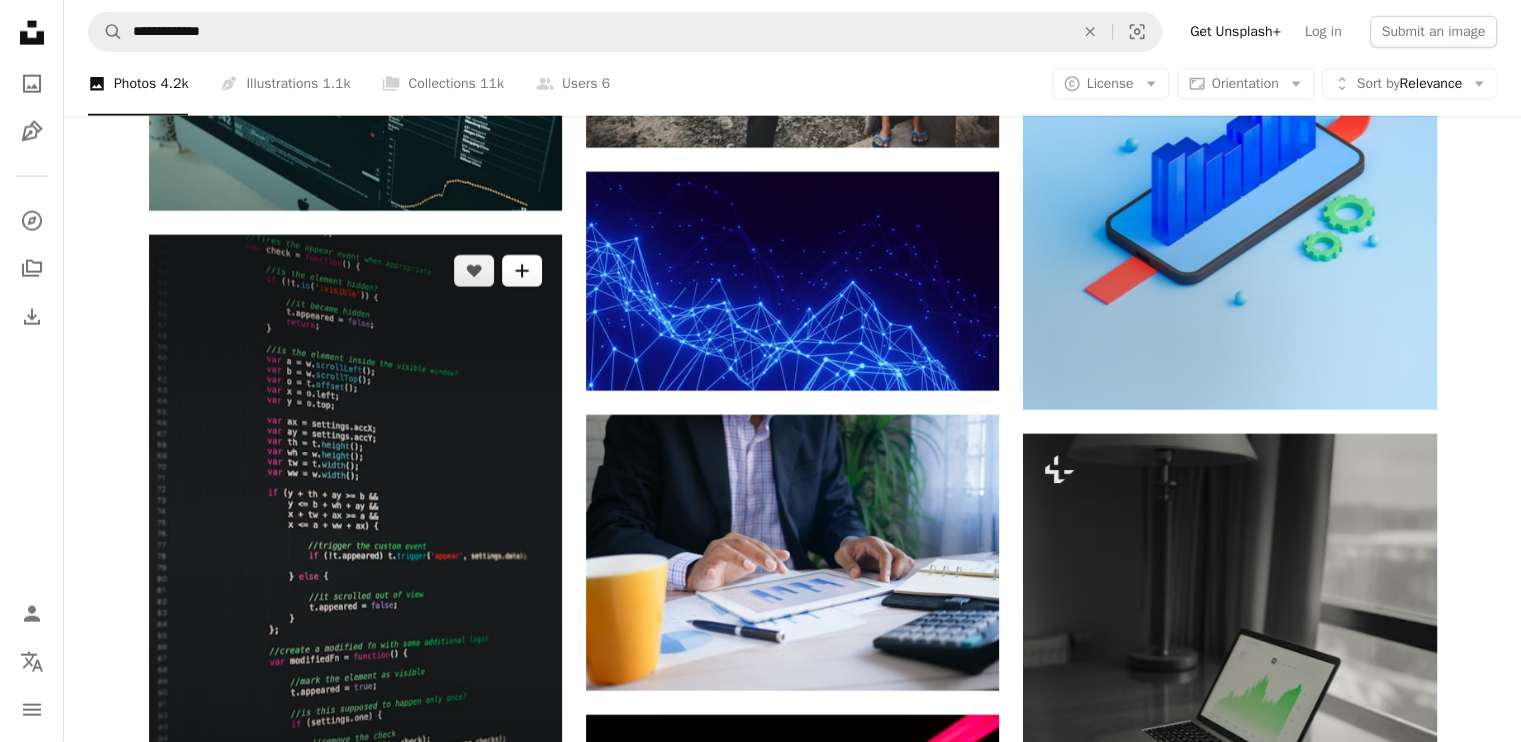 click on "A plus sign" 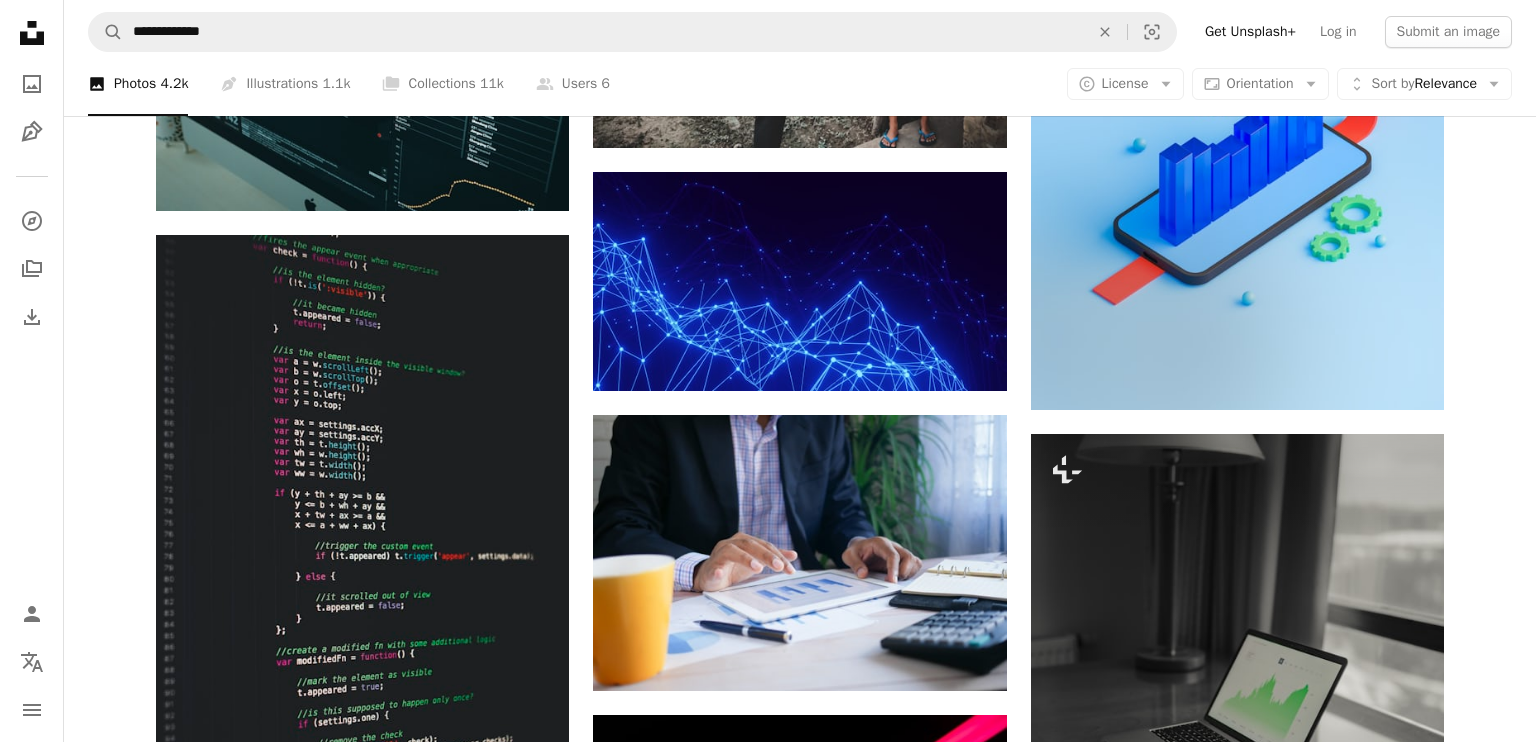 click on "An X shape Join Unsplash Already have an account?  Login First name Last name Email Username  (only letters, numbers and underscores) Password  (min. 8 char) Join By joining, you agree to the  Terms  and  Privacy Policy ." at bounding box center (768, 8816) 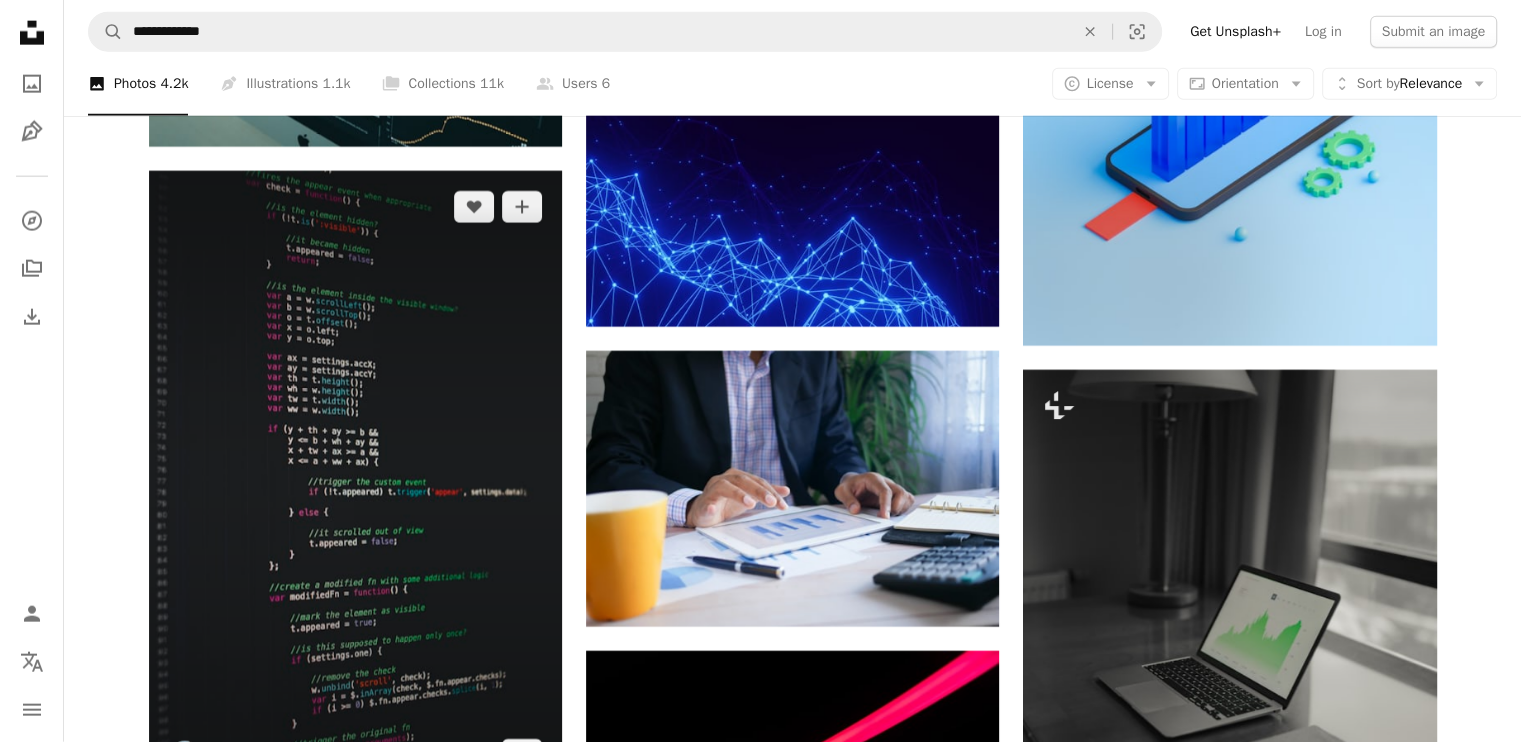 scroll, scrollTop: 5234, scrollLeft: 0, axis: vertical 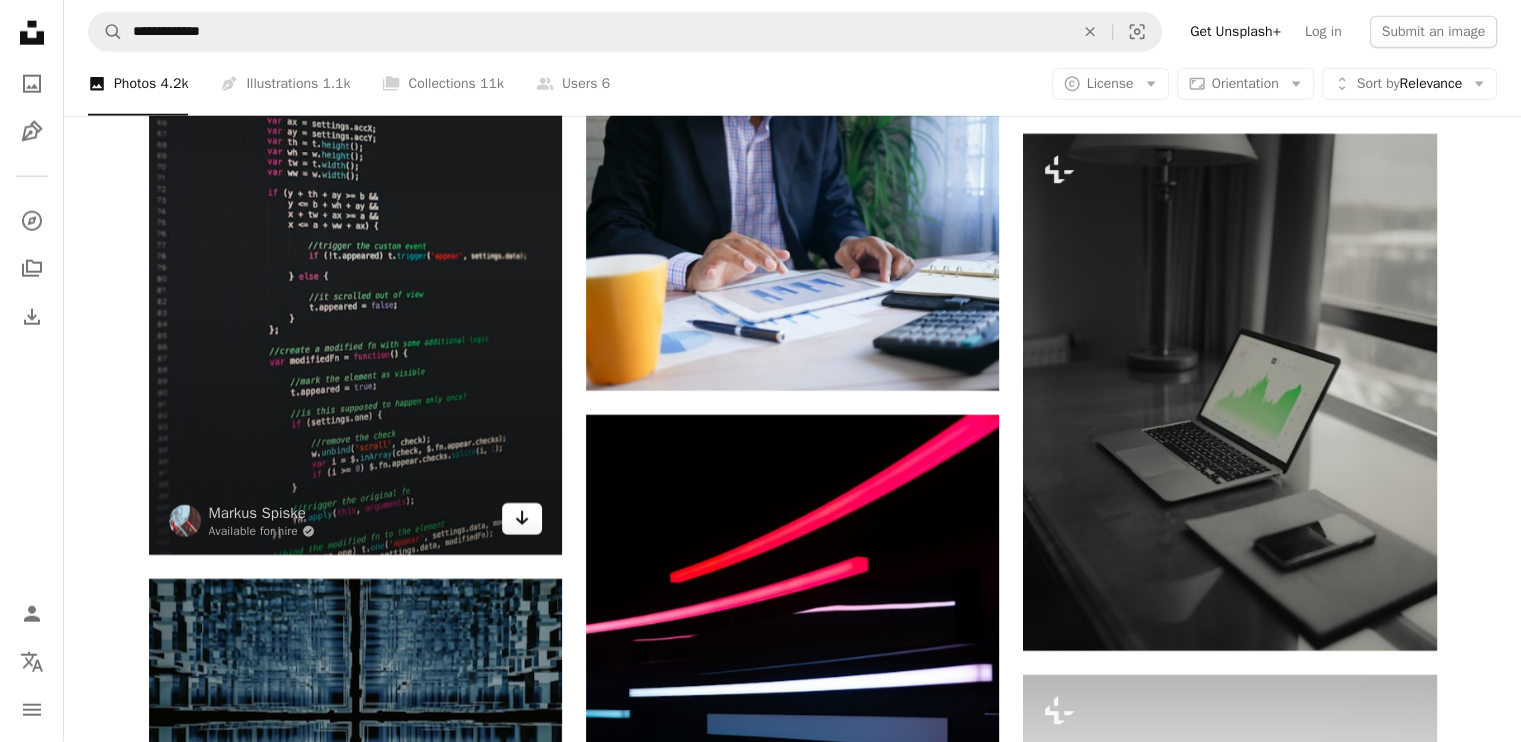 click on "Arrow pointing down" 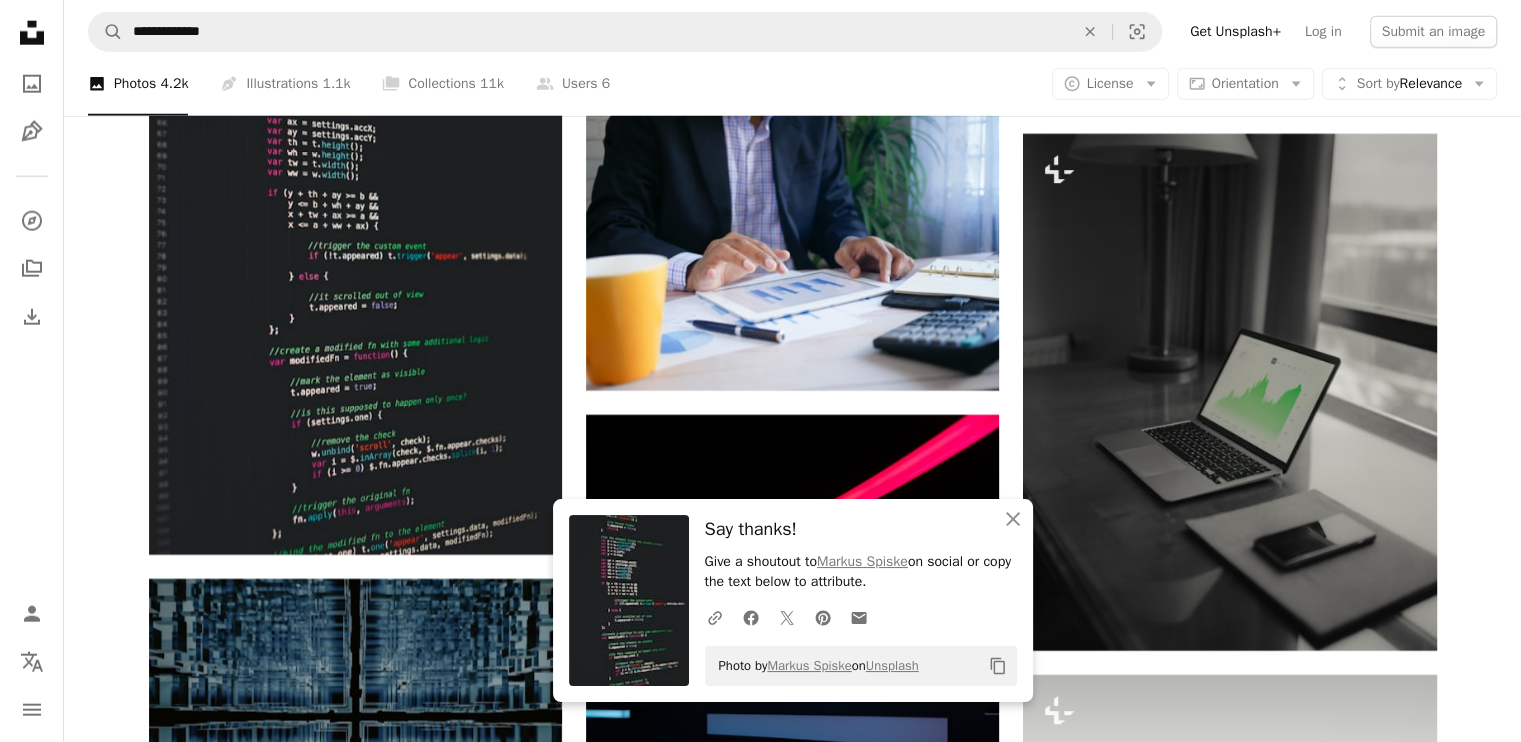 click on "Plus sign for Unsplash+ A heart A plus sign Getty Images For  Unsplash+ A lock   Download Plus sign for Unsplash+ A heart A plus sign Getty Images For  Unsplash+ A lock   Download A heart A plus sign [FIRST] [LAST] Arrow pointing down A heart A plus sign UX Indonesia Arrow pointing down Plus sign for Unsplash+ A heart A plus sign Milles Studio For  Unsplash+ A lock   Download A heart A plus sign Campaign Creators Arrow pointing down A heart A plus sign [FIRST] [LAST] Arrow pointing down Plus sign for Unsplash+ A heart A plus sign Getty Images For  Unsplash+ A lock   Download A heart A plus sign [FIRST] [LAST] Available for hire A checkmark inside of a circle Arrow pointing down A heart A plus sign [FIRST] [LAST] Arrow pointing down –– ––– –––  –– ––– –  ––– –––  ––––  –   – –– –––  – – ––– –– –– –––– –– Squarespace: get customers and grow Get Started A heart A plus sign [FIRST] [LAST] Available for hire Arrow pointing down" at bounding box center [792, 1134] 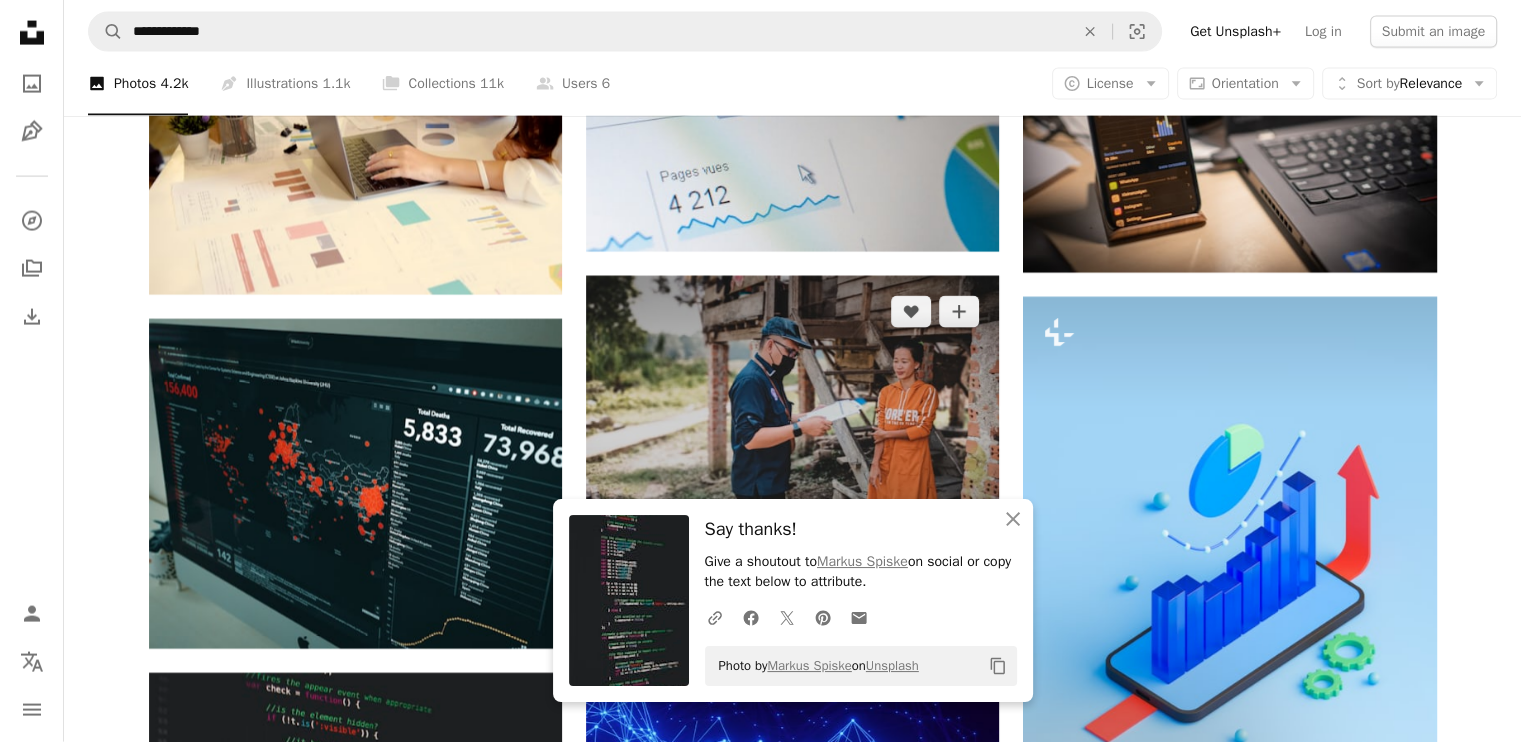 scroll, scrollTop: 4534, scrollLeft: 0, axis: vertical 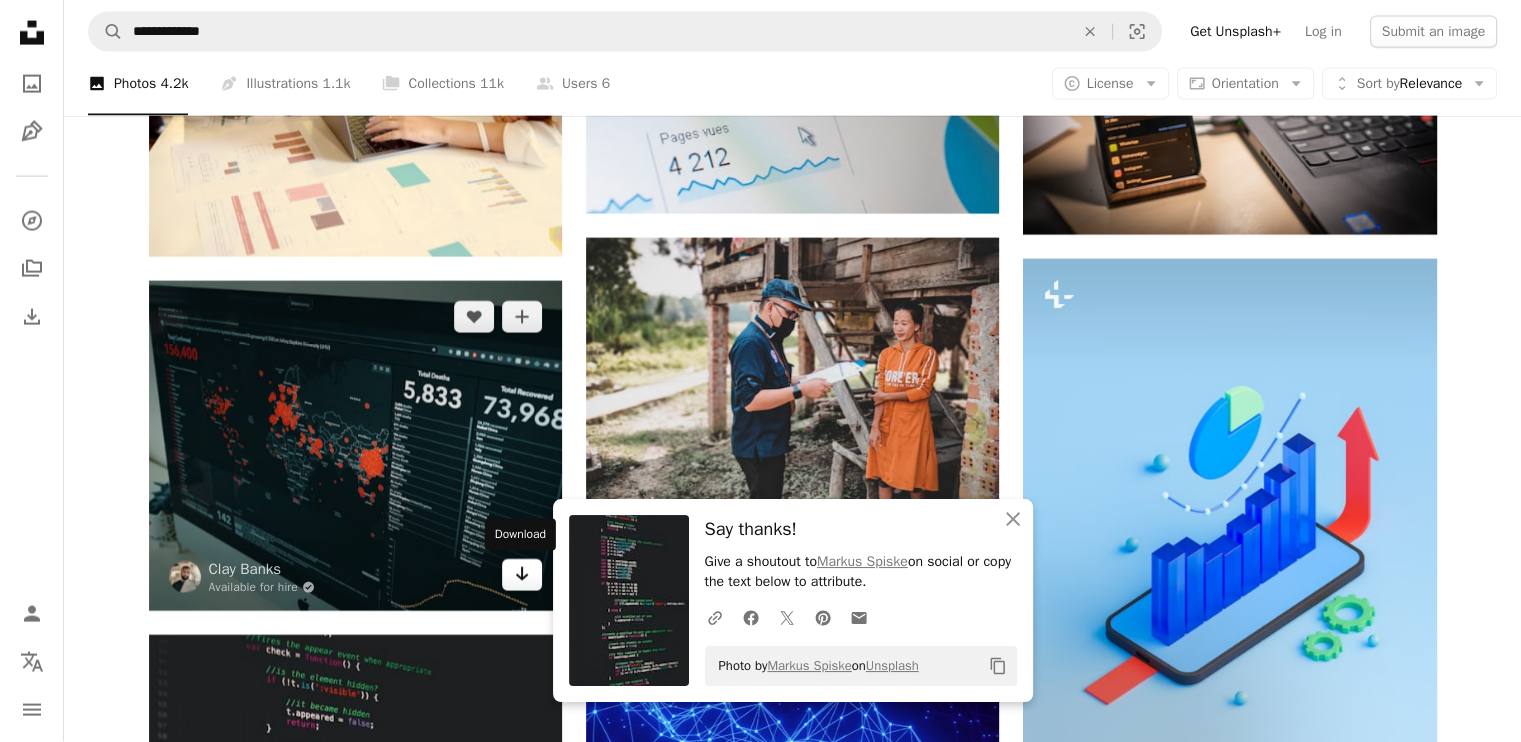 click on "Arrow pointing down" 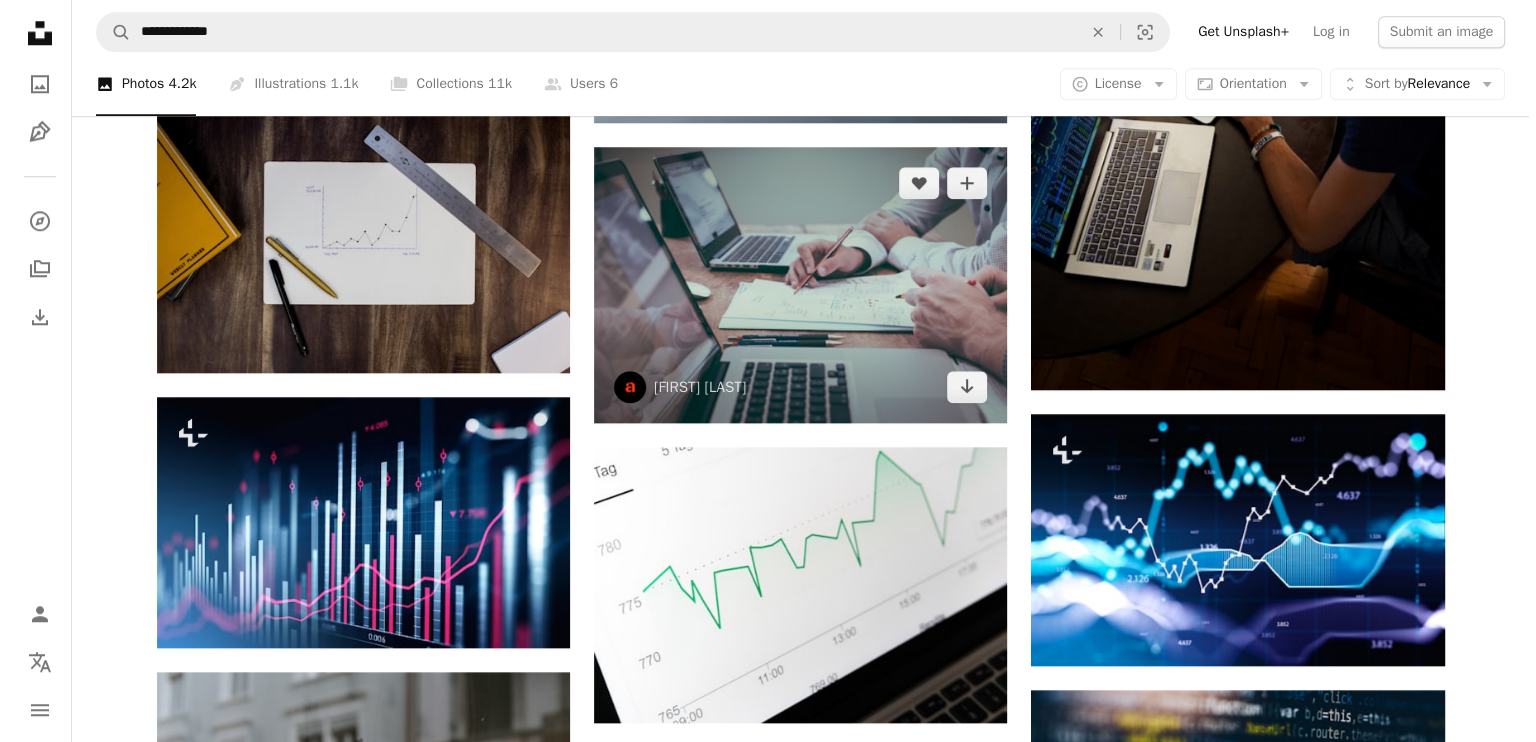 scroll, scrollTop: 2034, scrollLeft: 0, axis: vertical 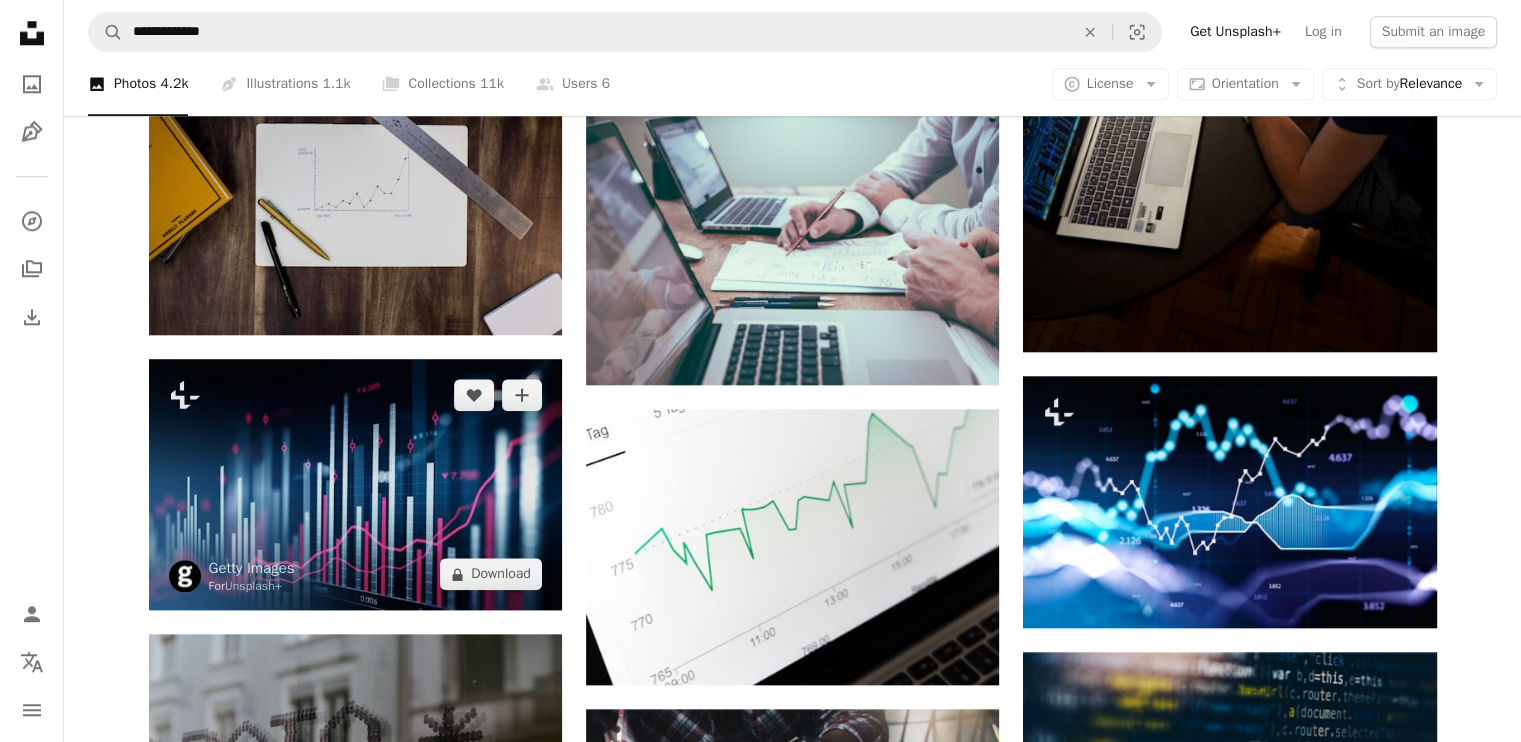 click at bounding box center [355, 484] 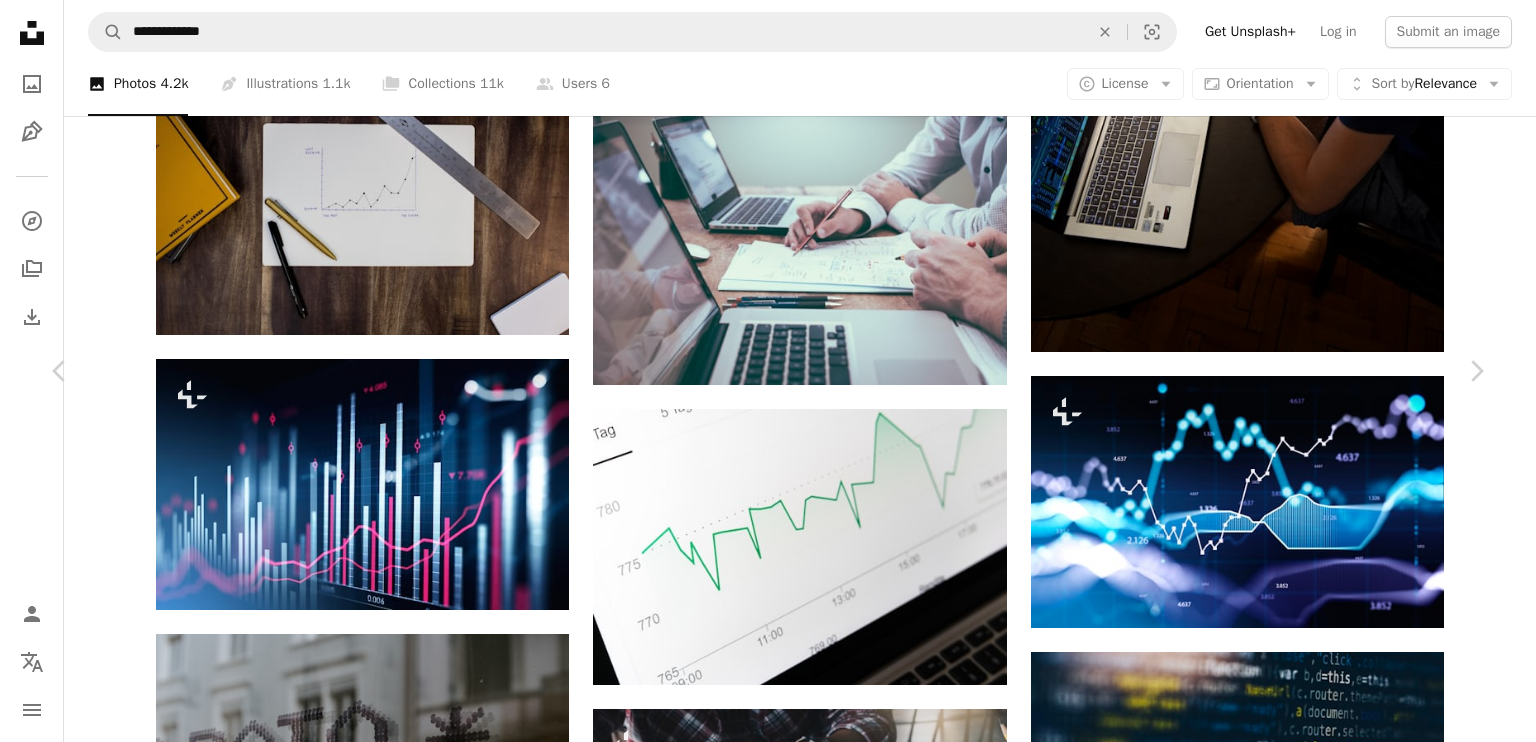 click at bounding box center (760, 11723) 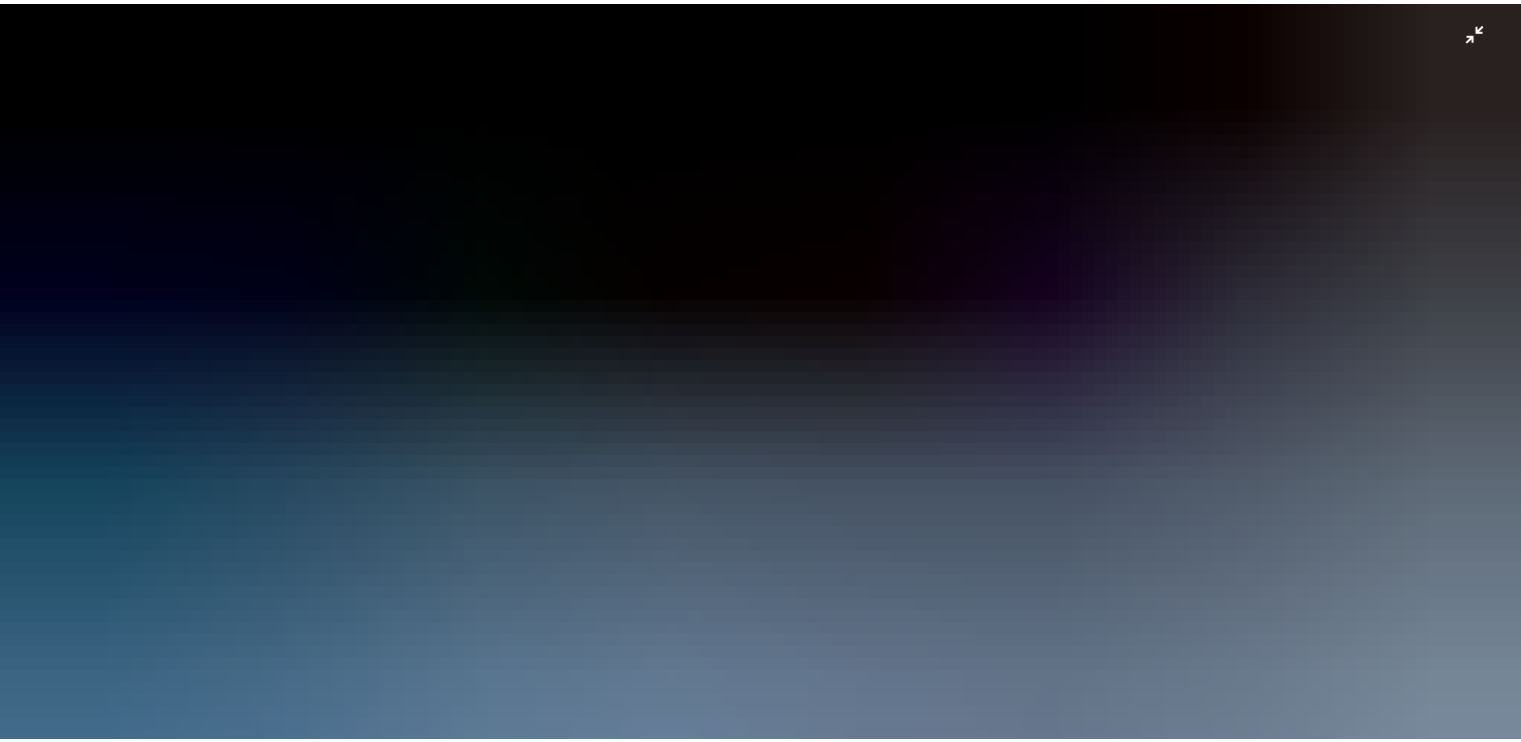 scroll, scrollTop: 86, scrollLeft: 0, axis: vertical 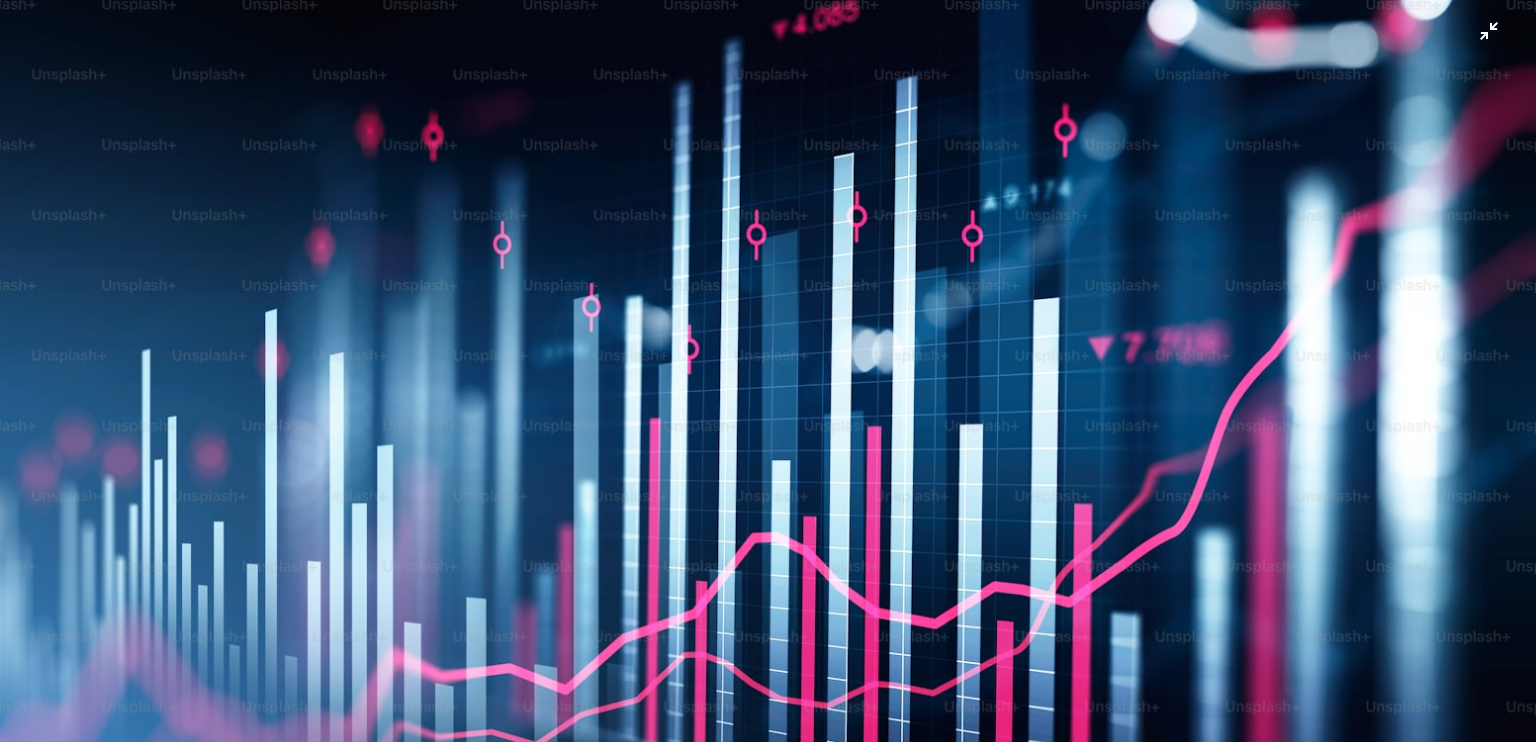 click at bounding box center (768, 380) 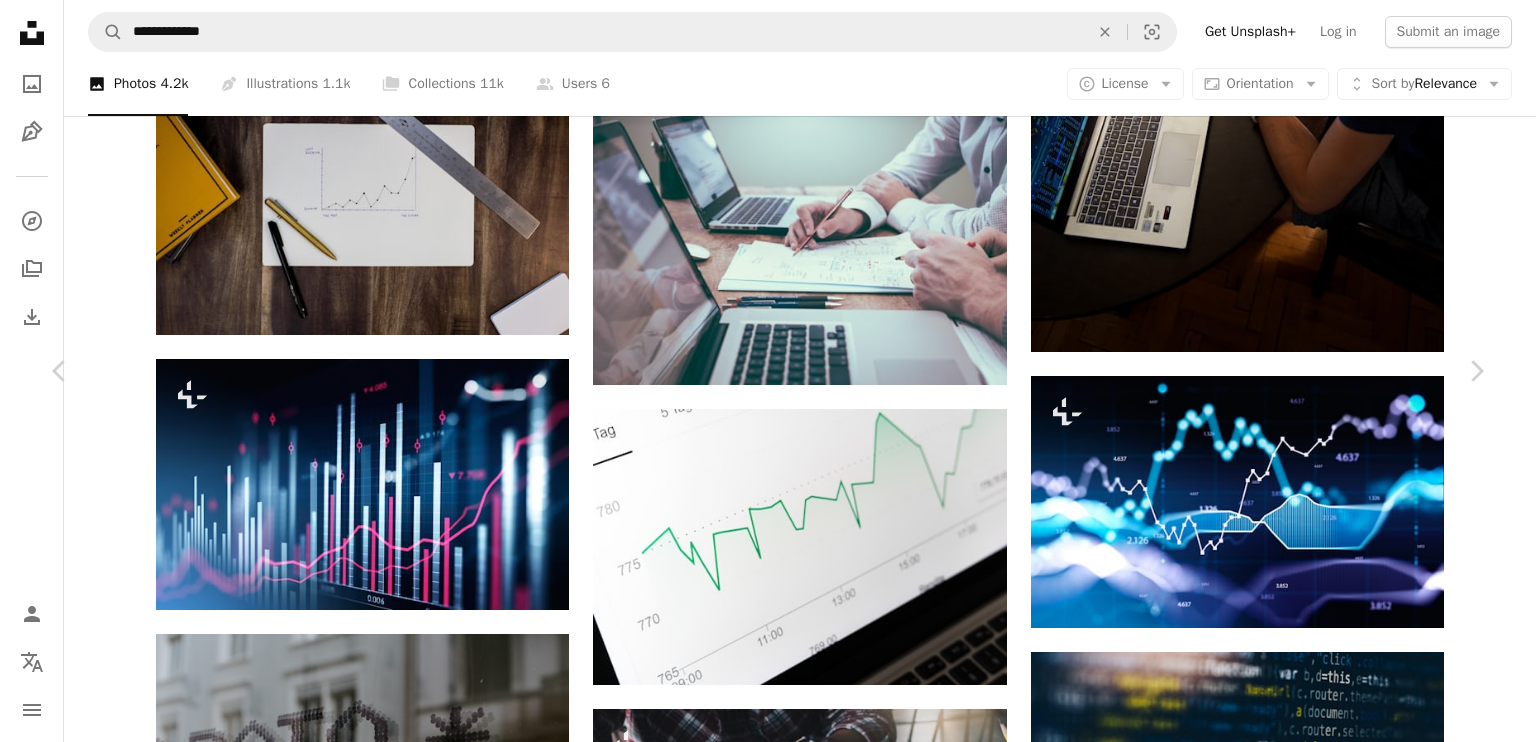 click on "An X shape Chevron left Chevron right Getty Images For  Unsplash+ A heart A plus sign Edit image   Plus sign for Unsplash+ A lock   Download Zoom in A forward-right arrow Share More Actions Calendar outlined Published on  [MONTH] [DAY], [YEAR] Safety Licensed under the  Unsplash+ License technology finance data growth internet global chart ideas currency horizontal hologram candlestick chart currency exchange color image stock market and exchange global business financial report business finance and industry global communications Creative Commons images From this series Plus sign for Unsplash+ Related images Plus sign for Unsplash+ A heart A plus sign Getty Images For  Unsplash+ A lock   Download Plus sign for Unsplash+ A heart A plus sign Resource Database For  Unsplash+ A lock   Download Plus sign for Unsplash+ A heart A plus sign Getty Images For  Unsplash+ A lock   Download Plus sign for Unsplash+ A heart A plus sign Getty Images For  Unsplash+ A lock   Download Plus sign for Unsplash+ A heart A plus sign For" at bounding box center [768, 11716] 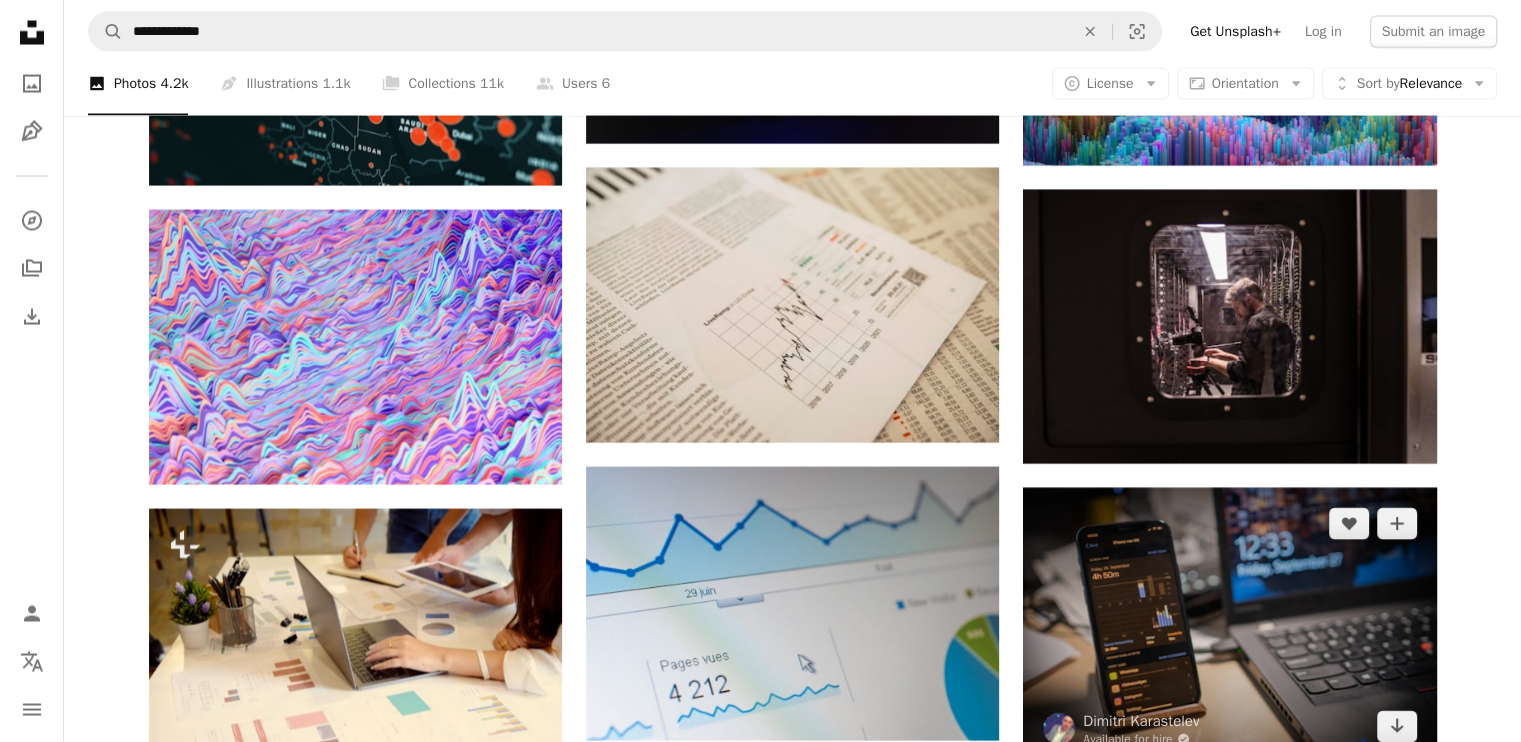 scroll, scrollTop: 4034, scrollLeft: 0, axis: vertical 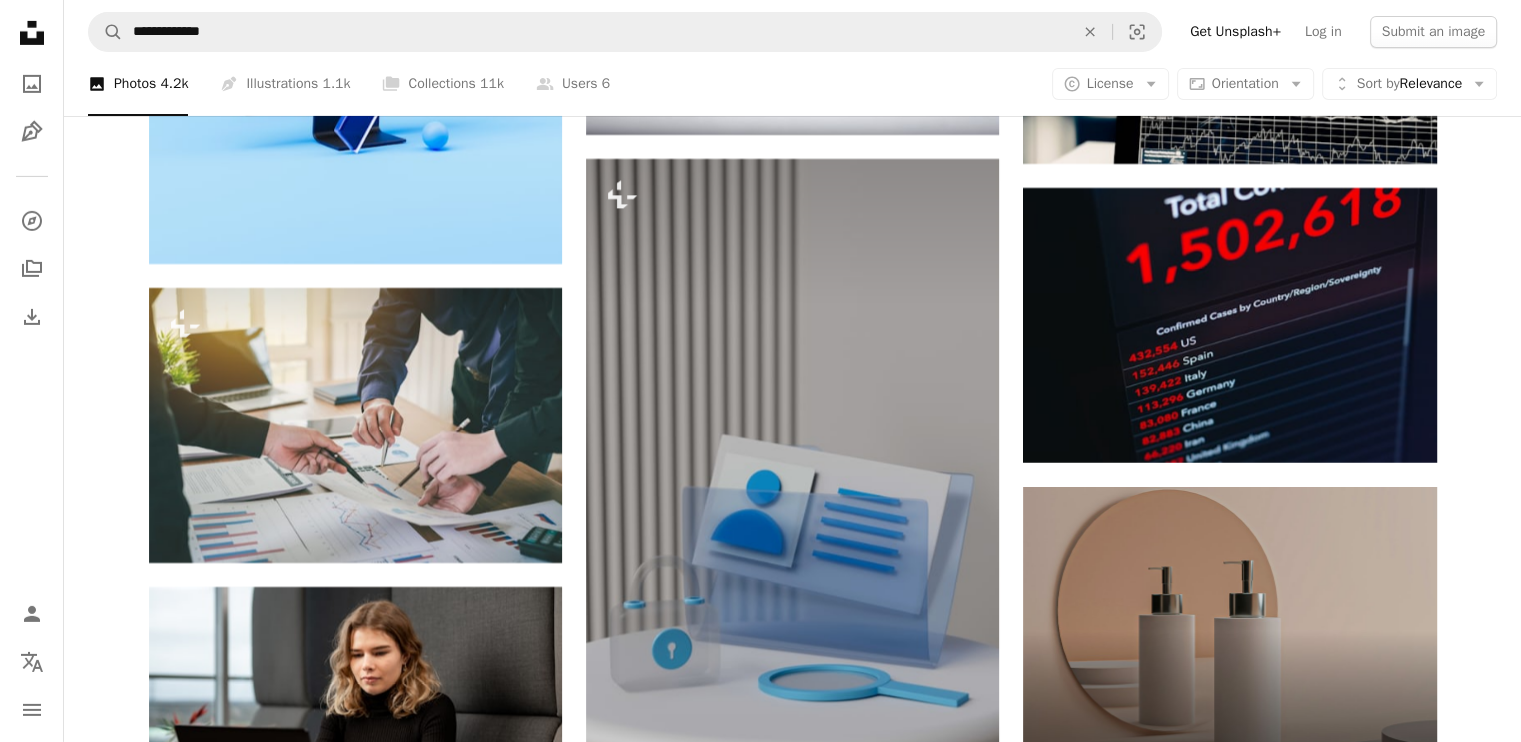 drag, startPoint x: 1267, startPoint y: 540, endPoint x: 1470, endPoint y: 580, distance: 206.90337 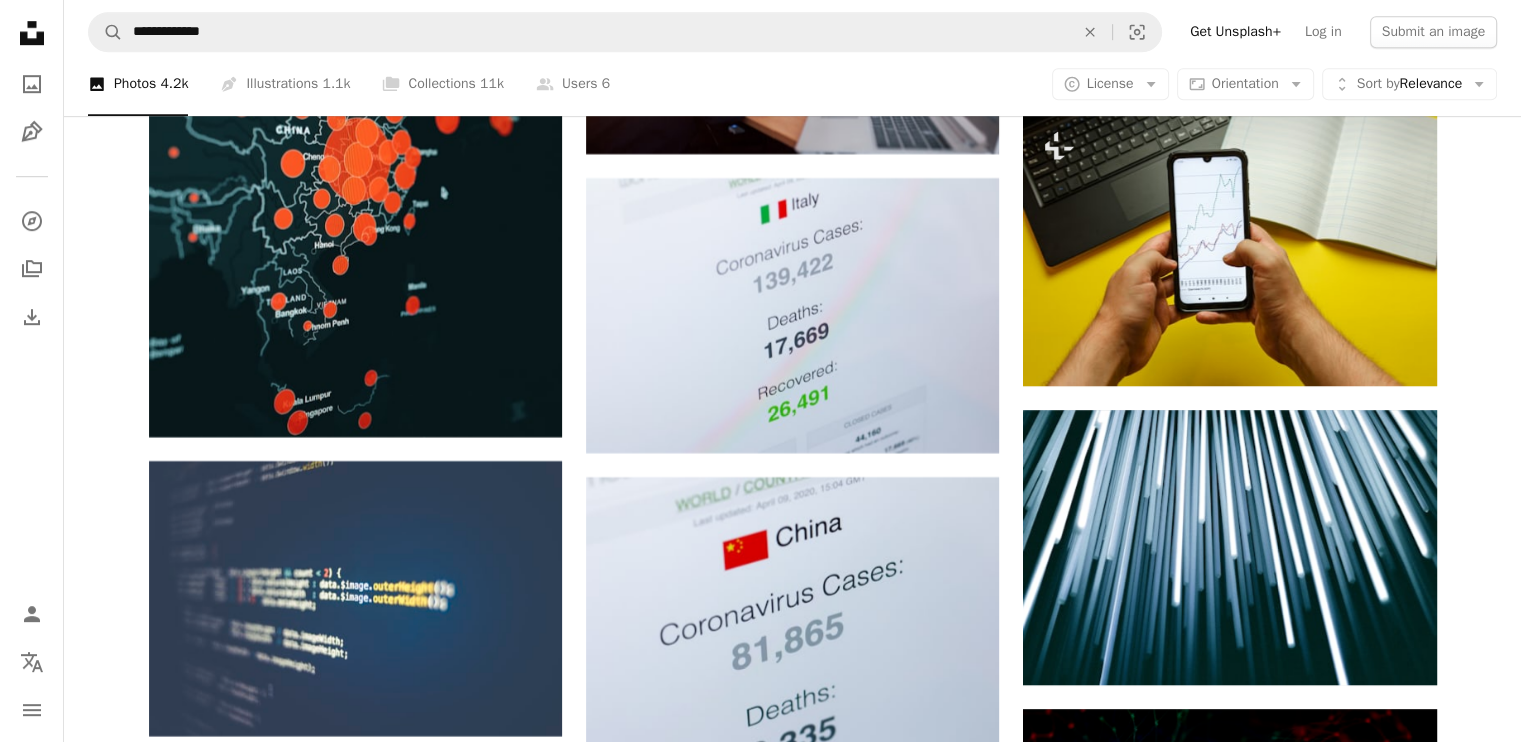 scroll, scrollTop: 9234, scrollLeft: 0, axis: vertical 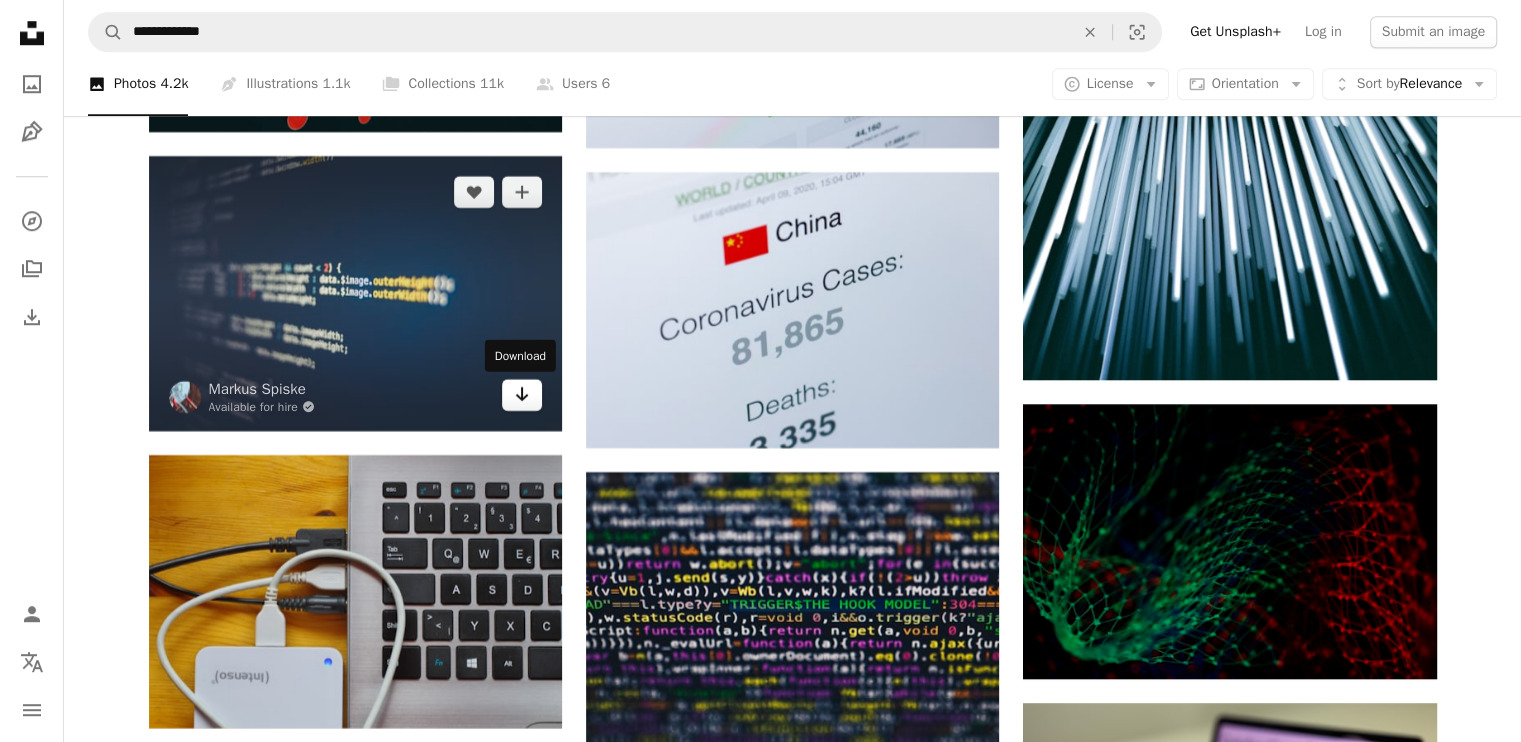 click on "Arrow pointing down" 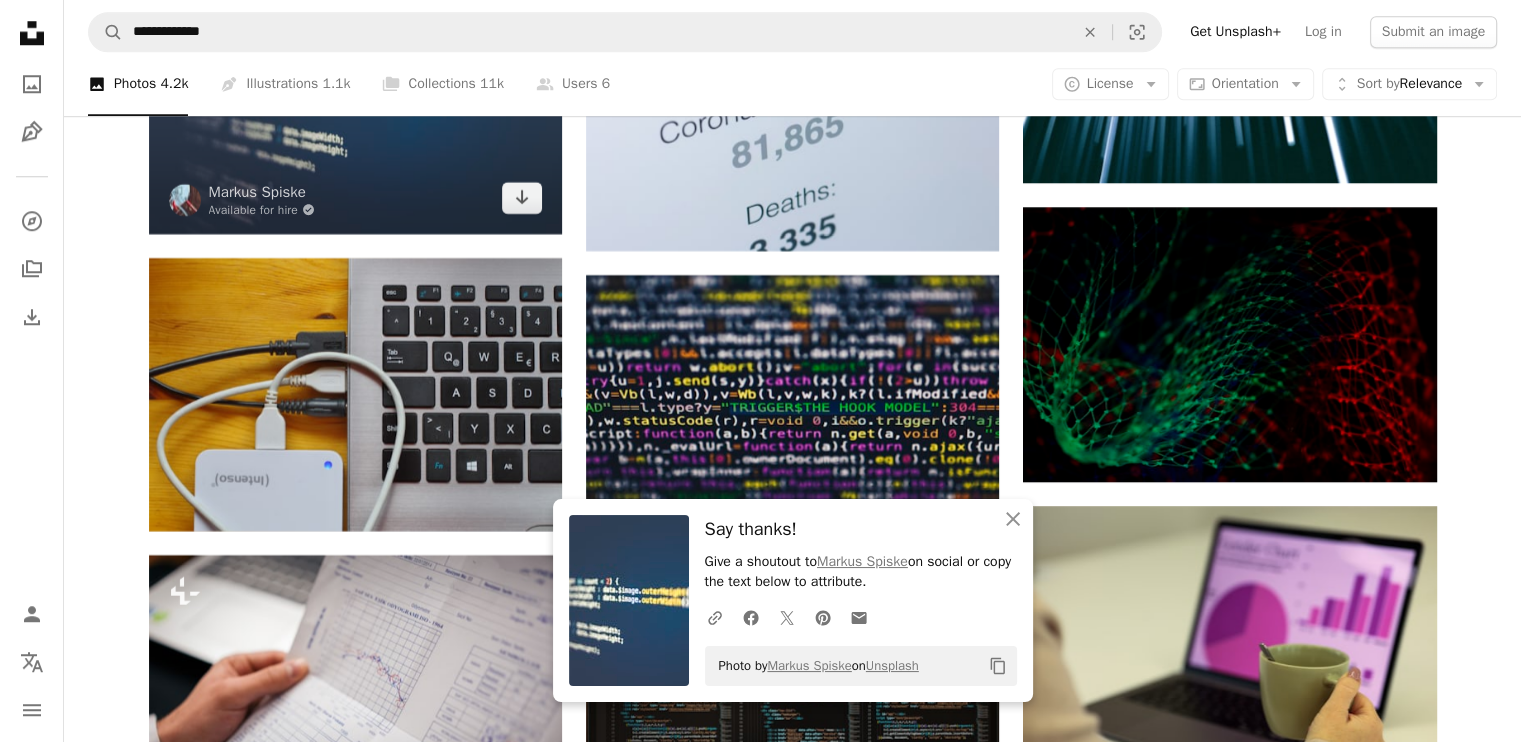 scroll, scrollTop: 9534, scrollLeft: 0, axis: vertical 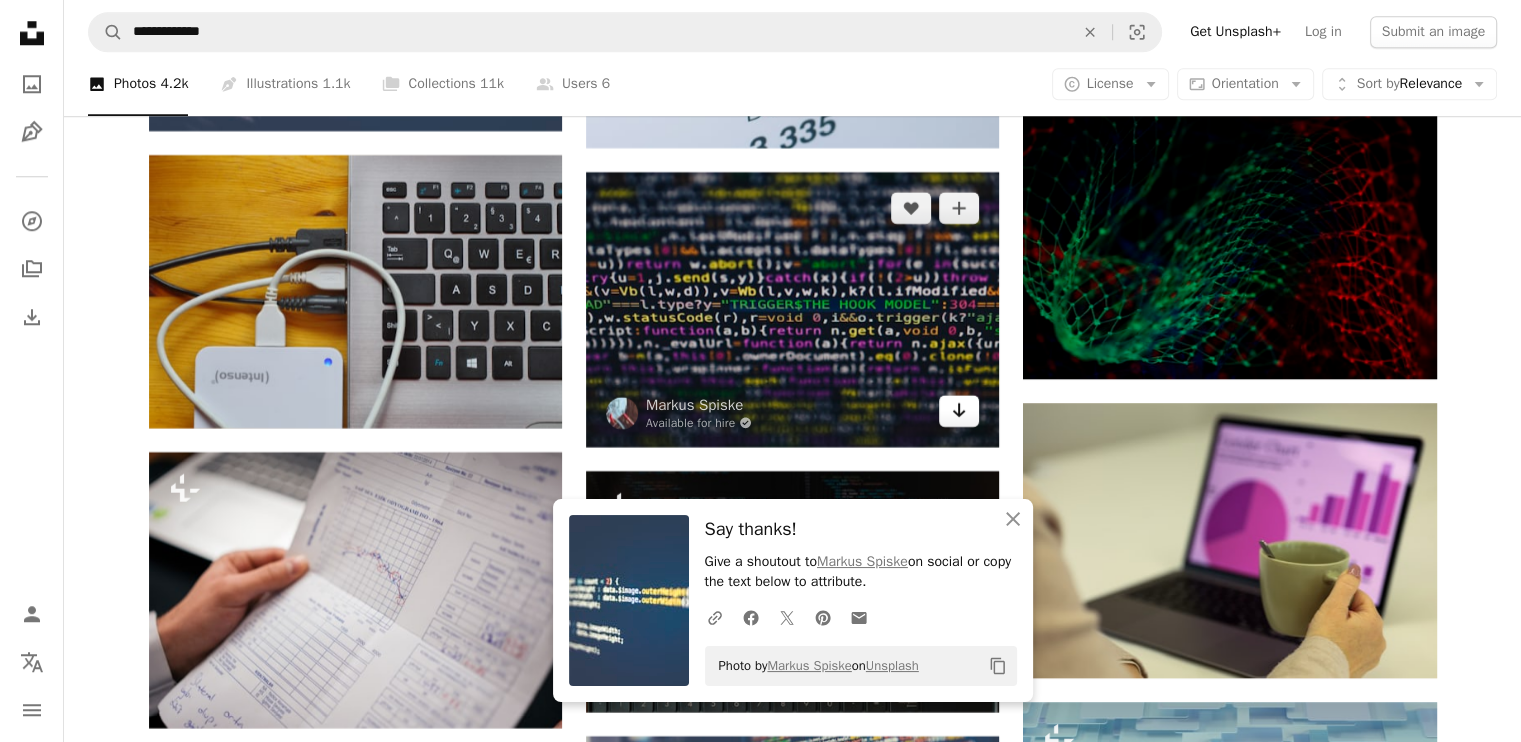 click on "Arrow pointing down" 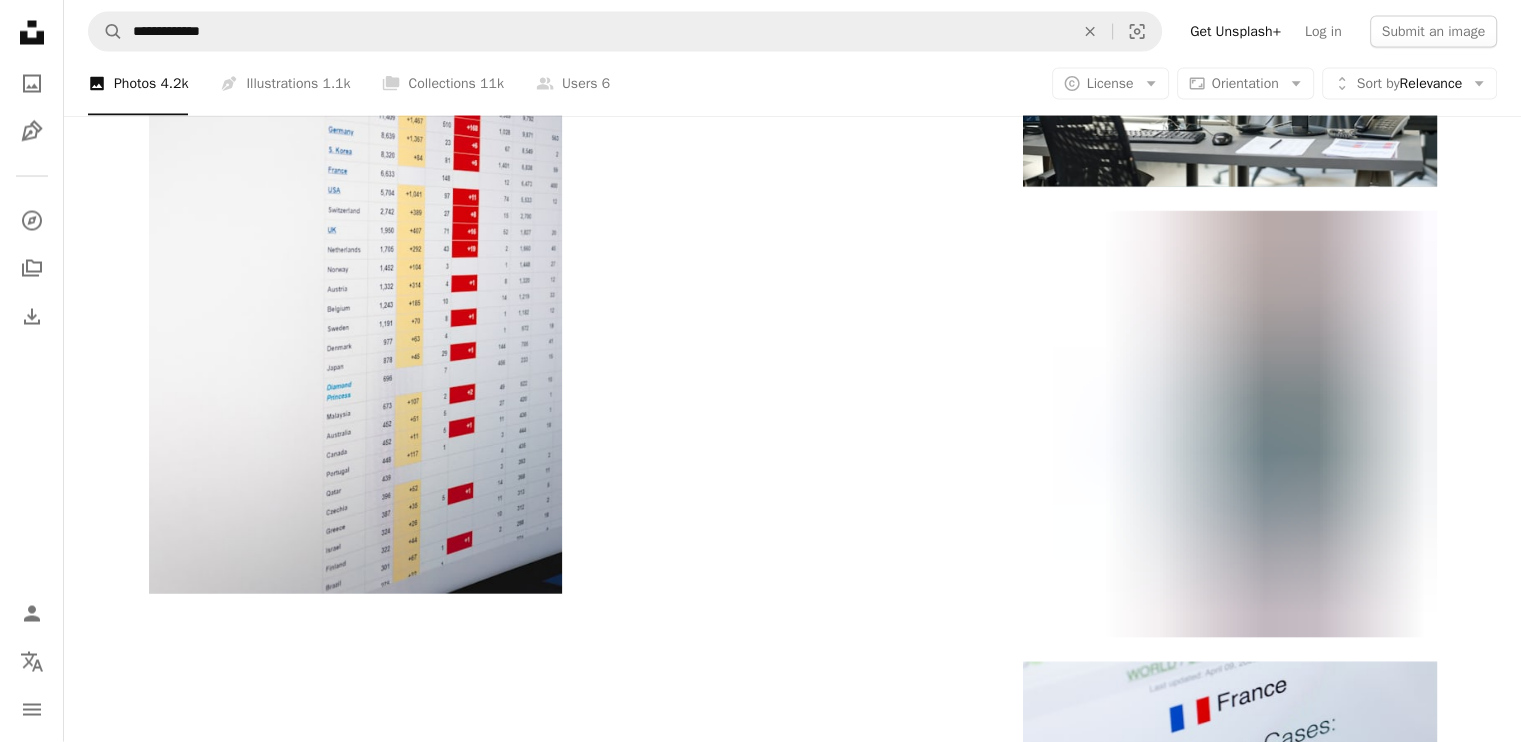 scroll, scrollTop: 11834, scrollLeft: 0, axis: vertical 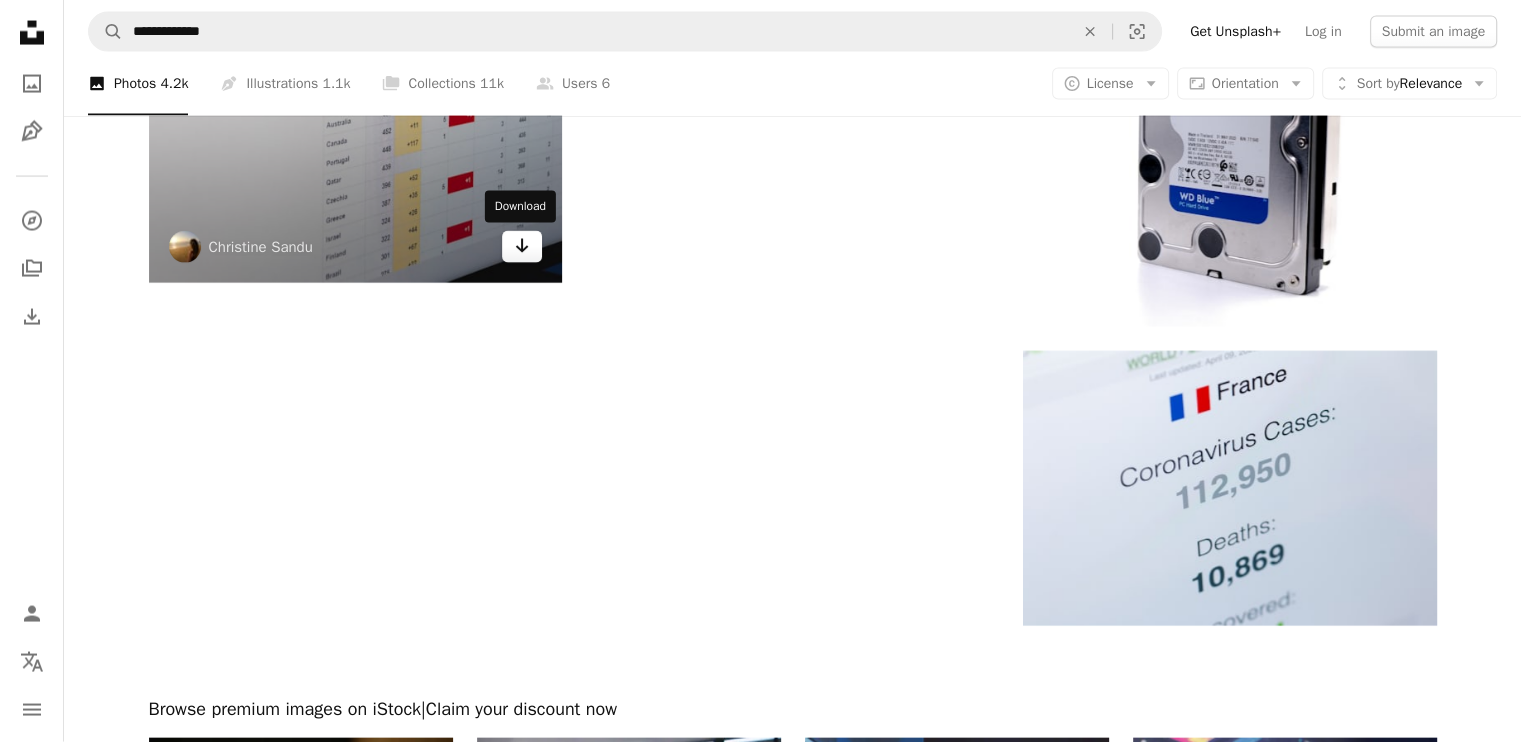click on "Arrow pointing down" at bounding box center (522, 247) 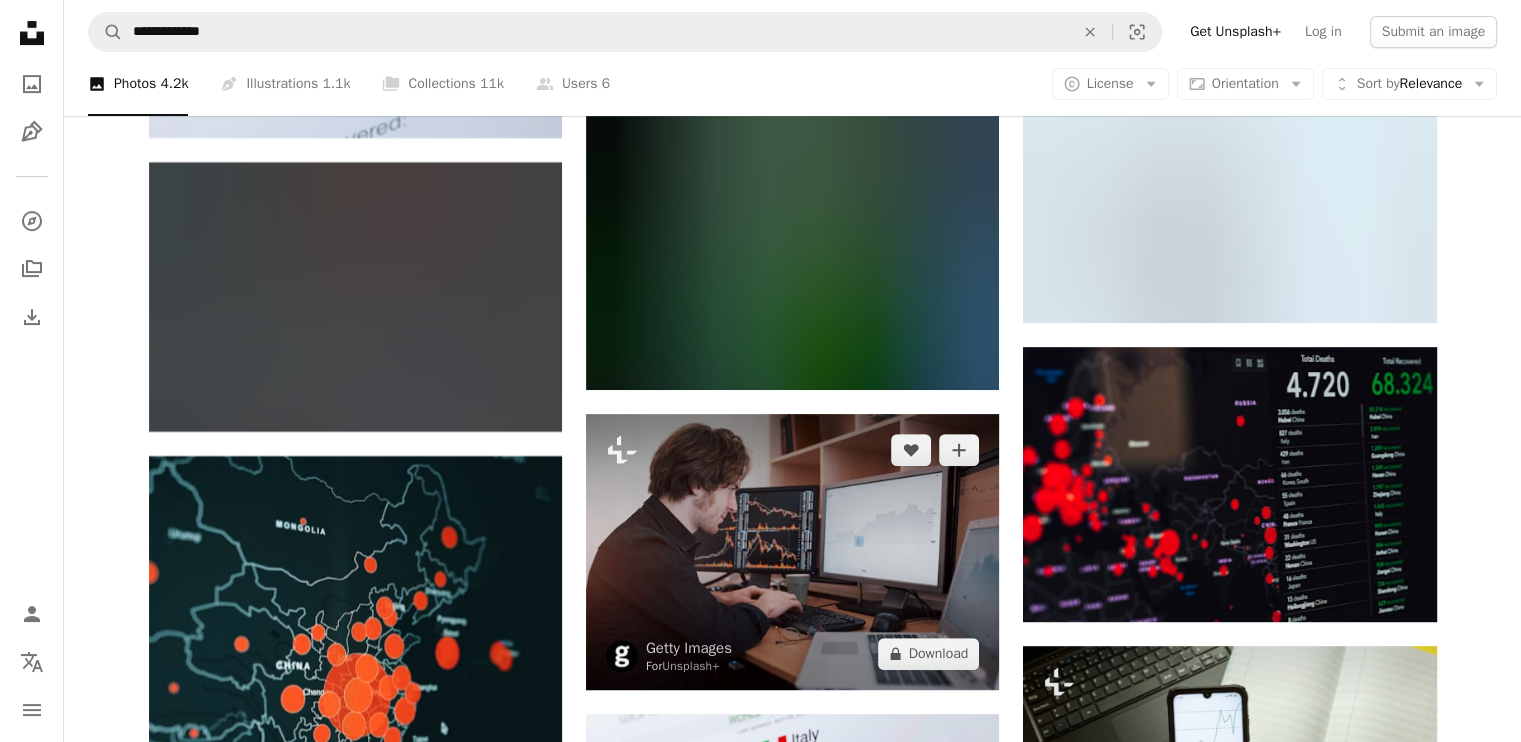 scroll, scrollTop: 8234, scrollLeft: 0, axis: vertical 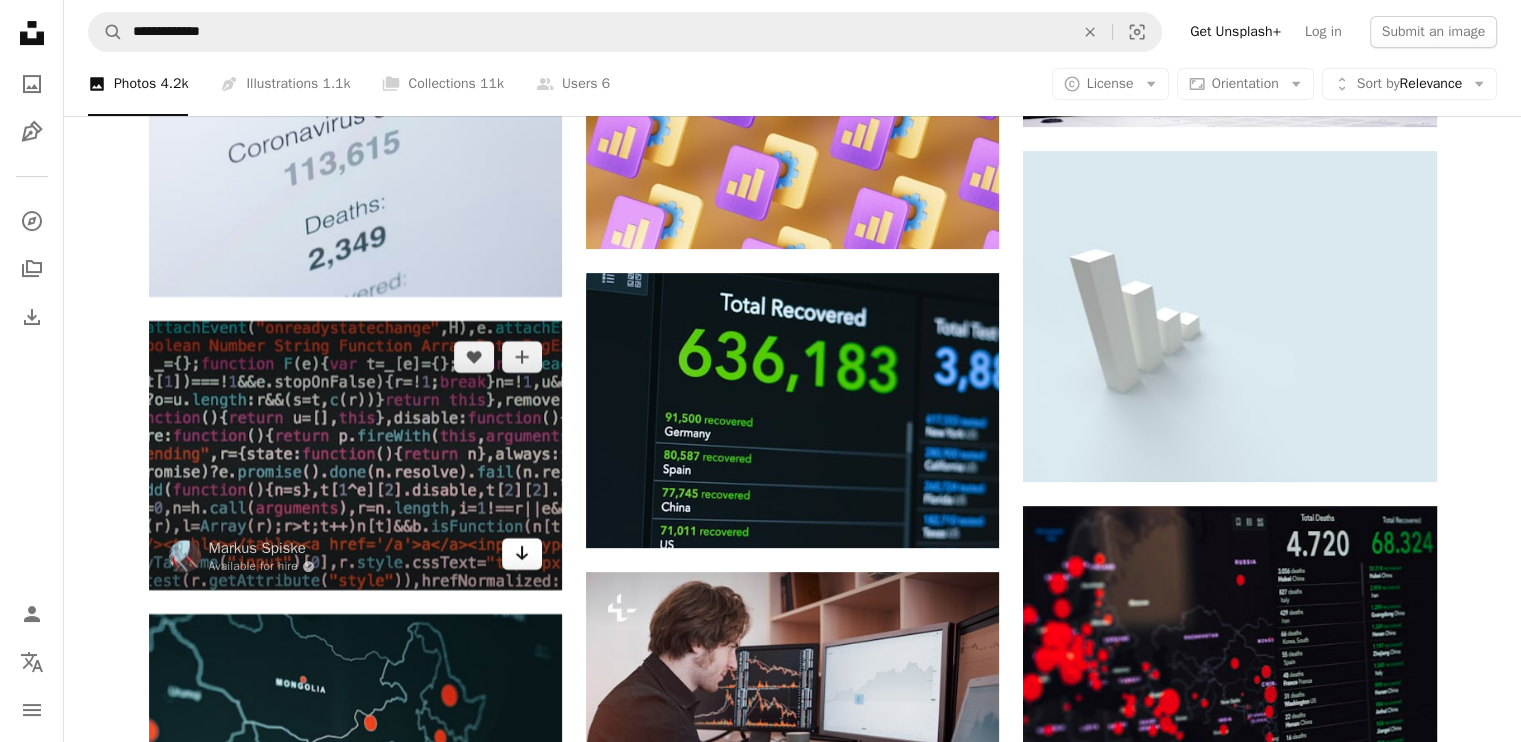 click on "Arrow pointing down" 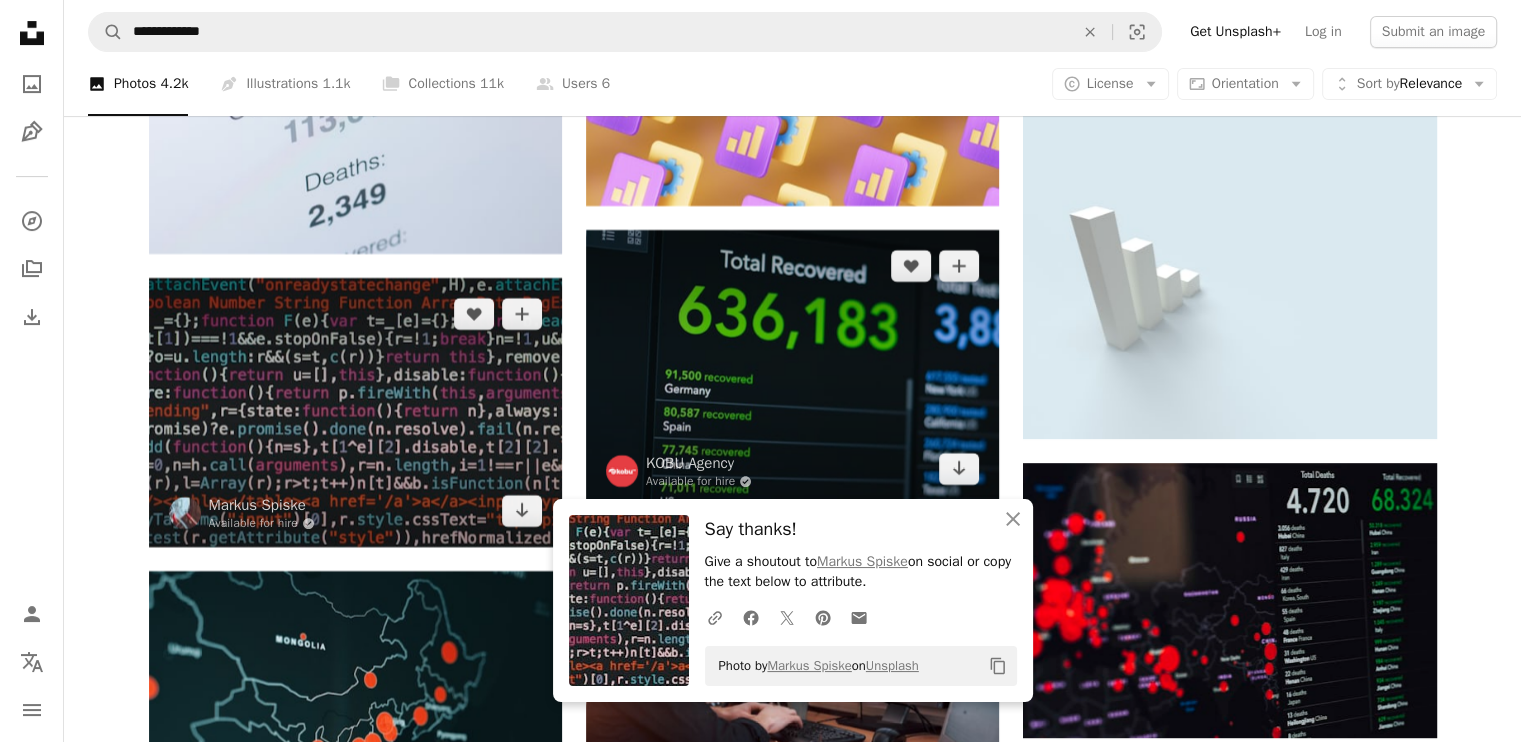 scroll, scrollTop: 8434, scrollLeft: 0, axis: vertical 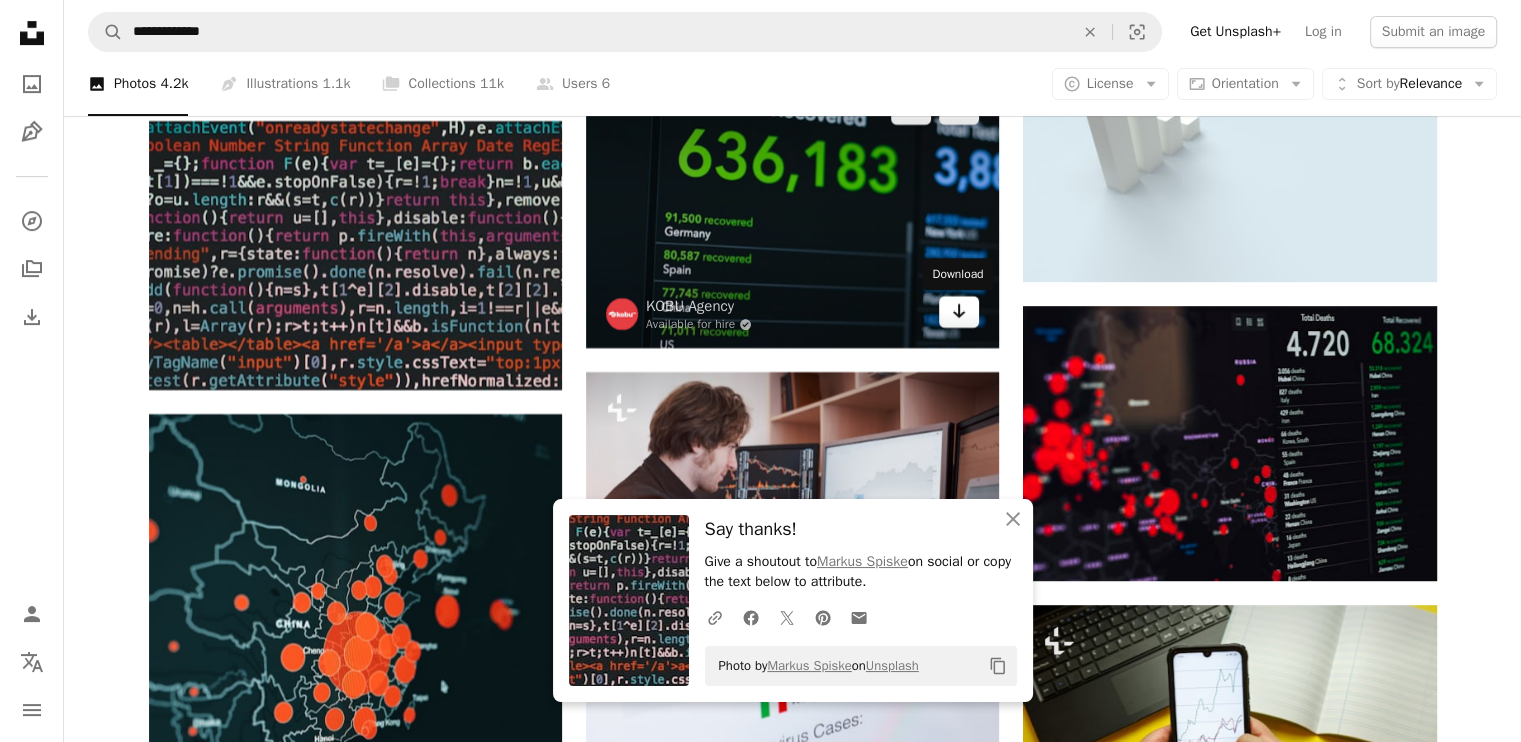 click on "Arrow pointing down" 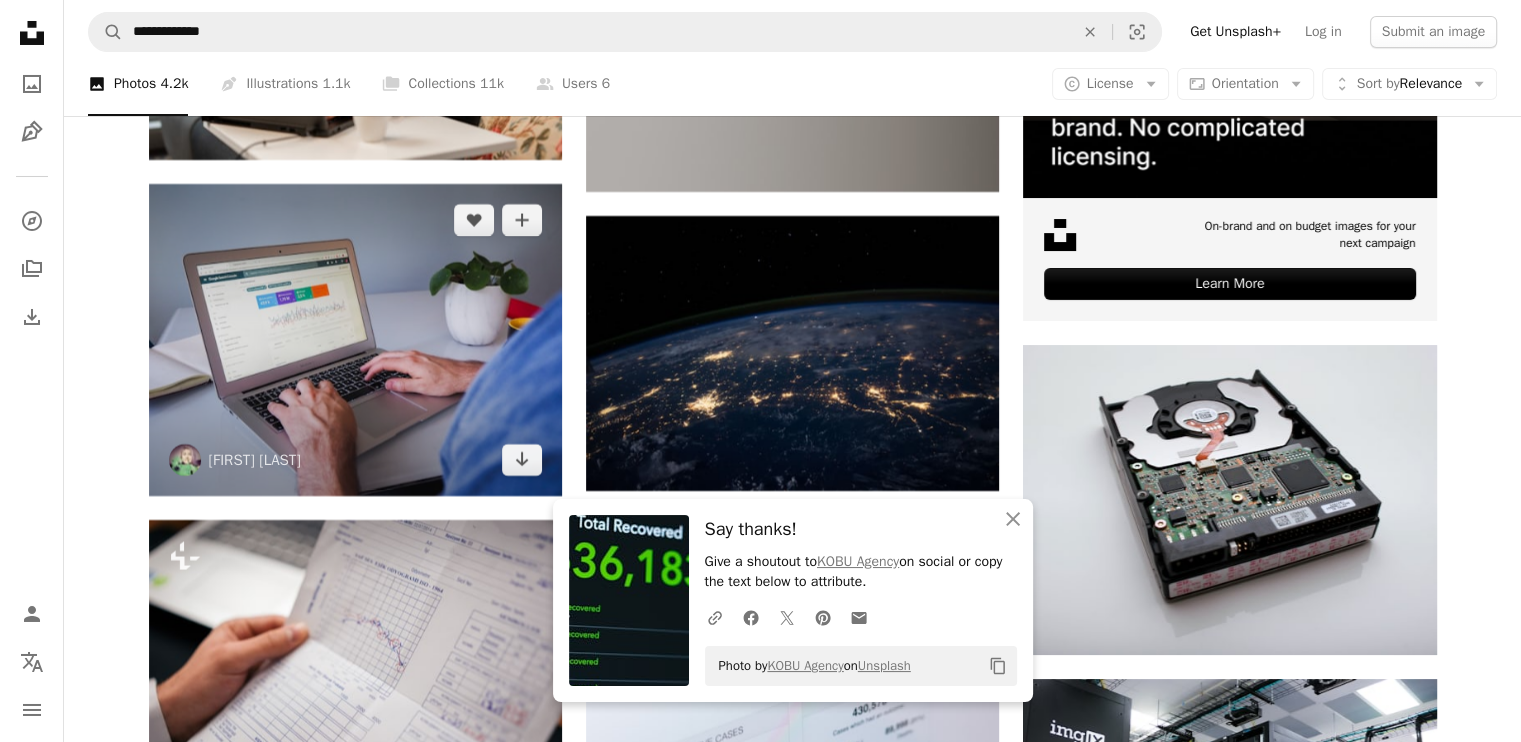 scroll, scrollTop: 7434, scrollLeft: 0, axis: vertical 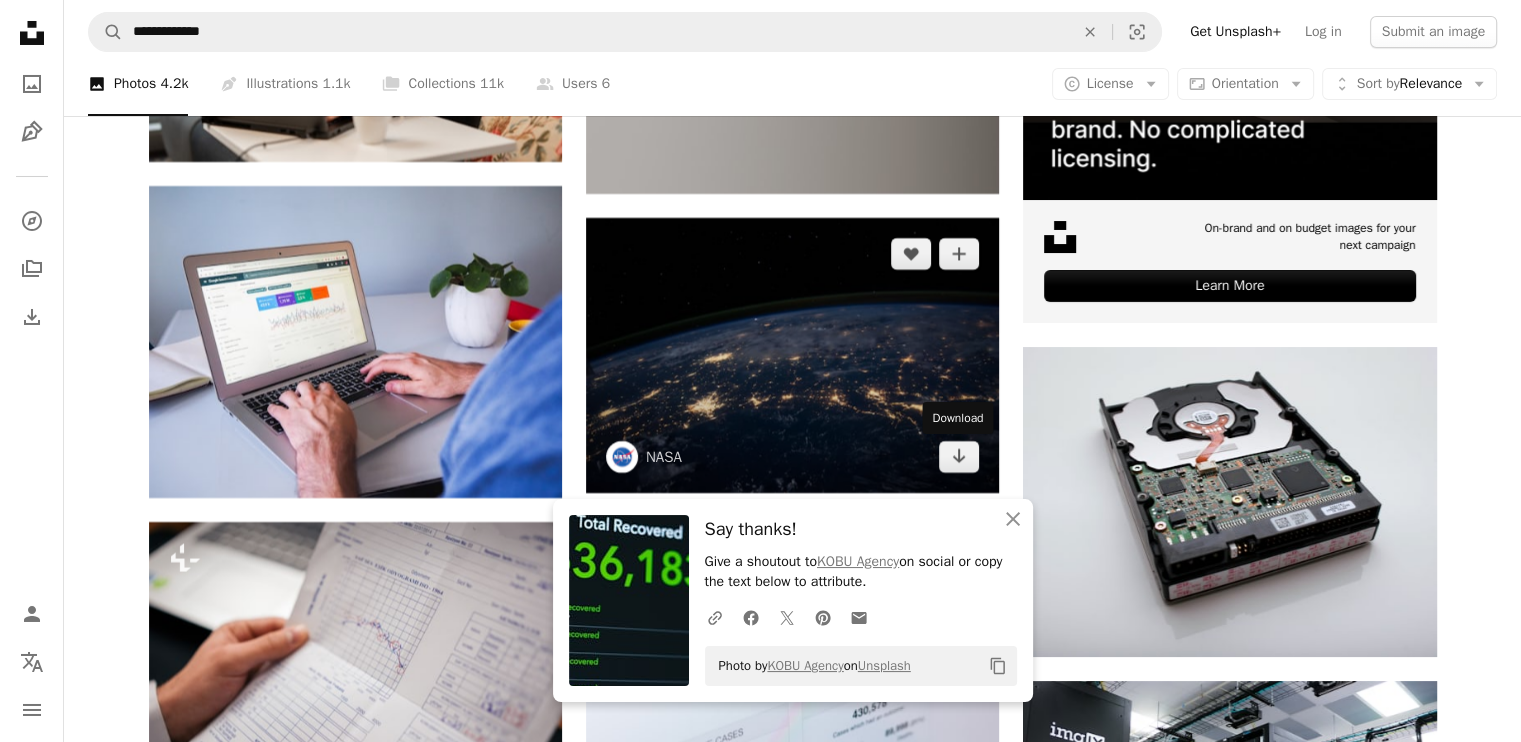 drag, startPoint x: 960, startPoint y: 466, endPoint x: 816, endPoint y: 455, distance: 144.41953 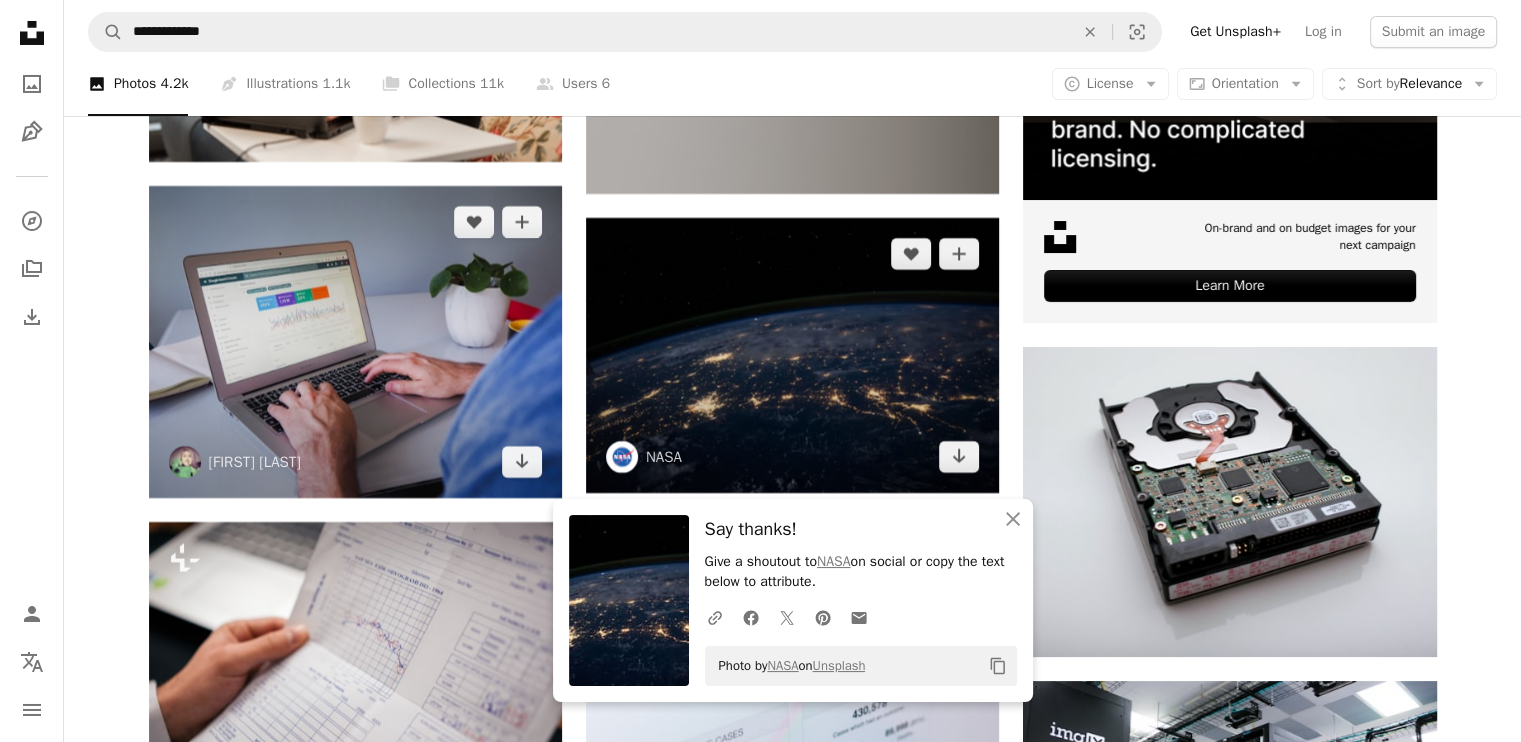 drag, startPoint x: 518, startPoint y: 463, endPoint x: 587, endPoint y: 456, distance: 69.354164 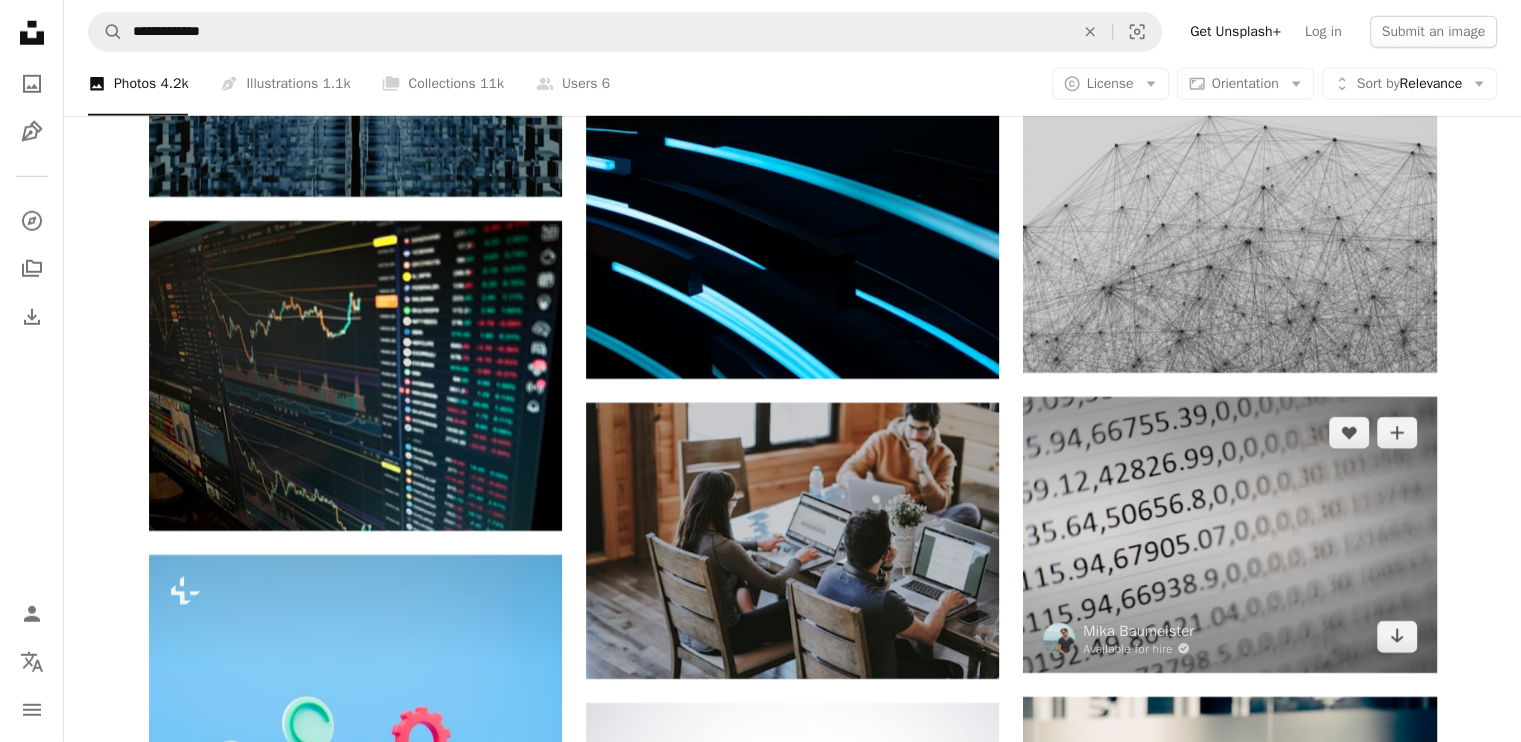 scroll, scrollTop: 5934, scrollLeft: 0, axis: vertical 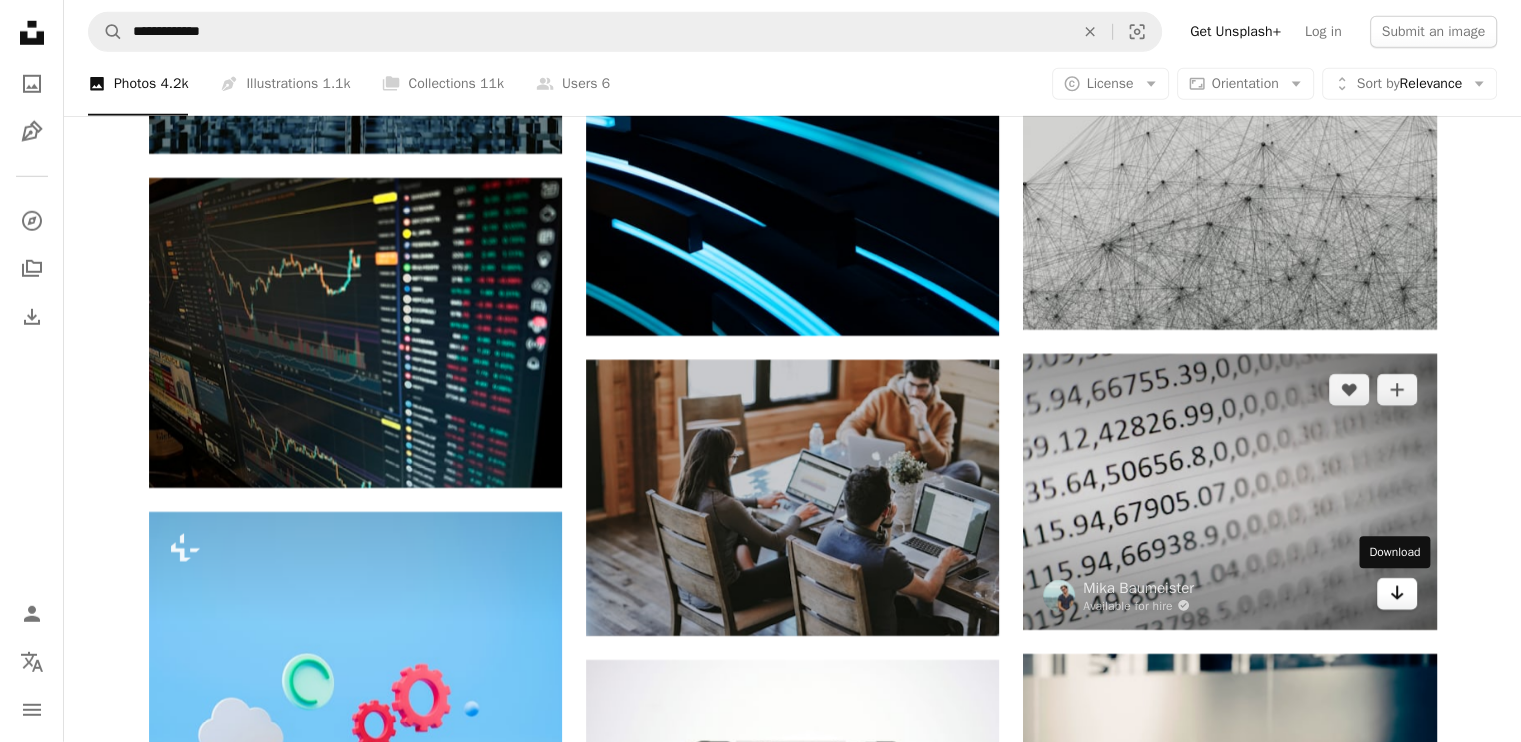 click on "Arrow pointing down" 